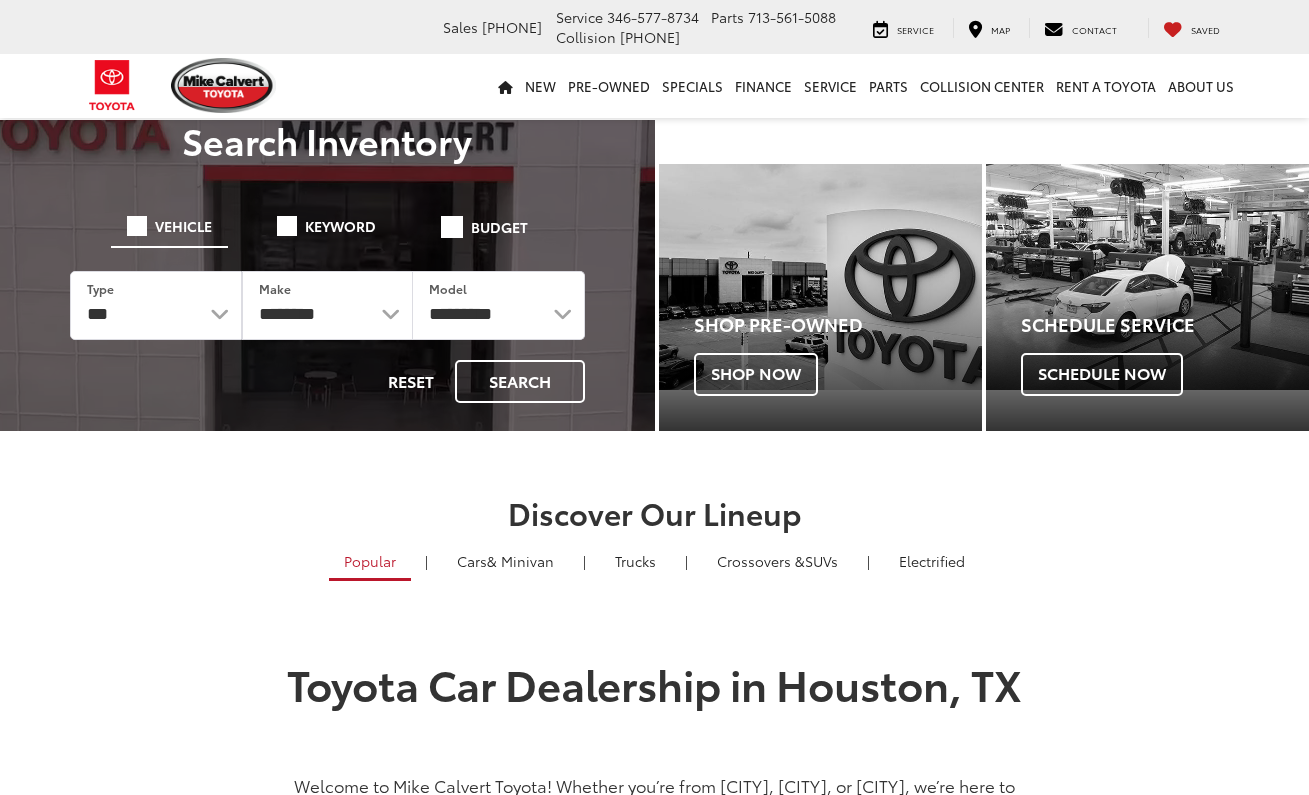 scroll, scrollTop: 0, scrollLeft: 0, axis: both 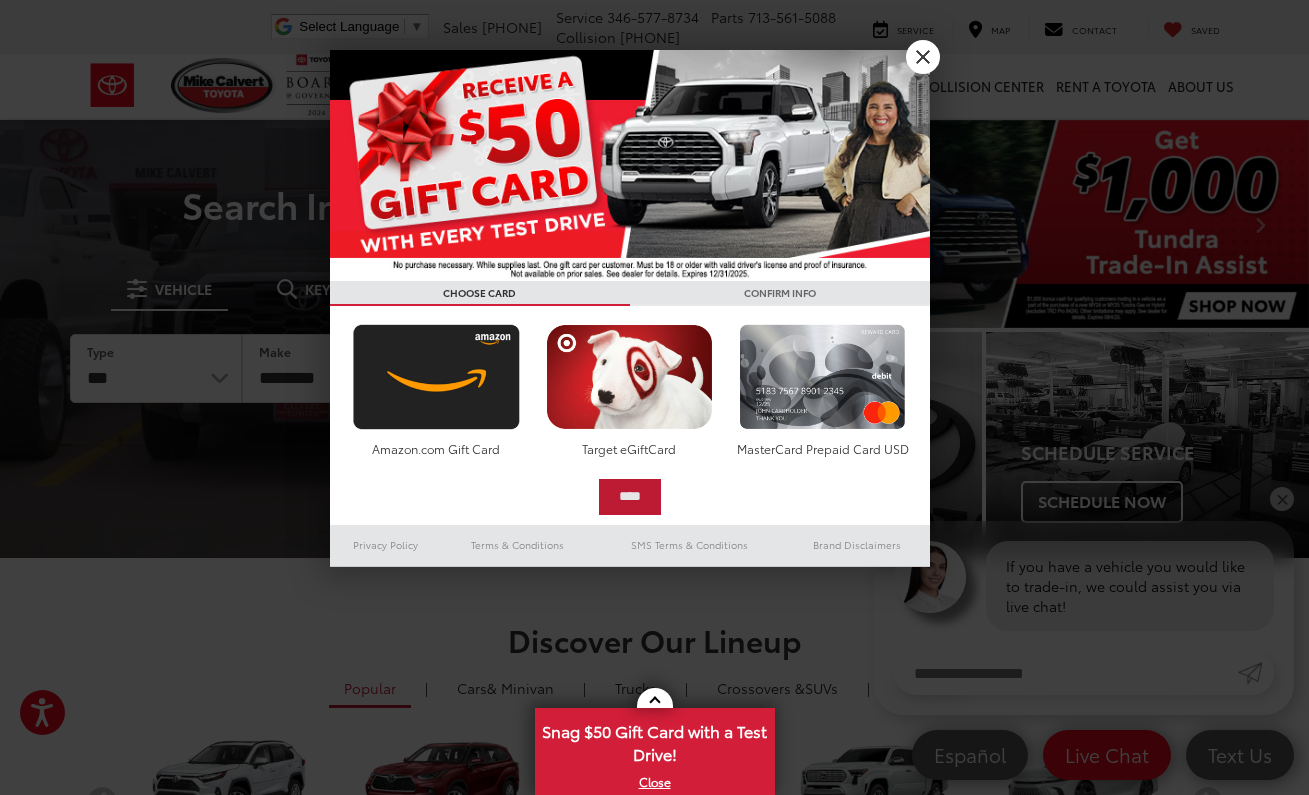 click on "****" at bounding box center [630, 497] 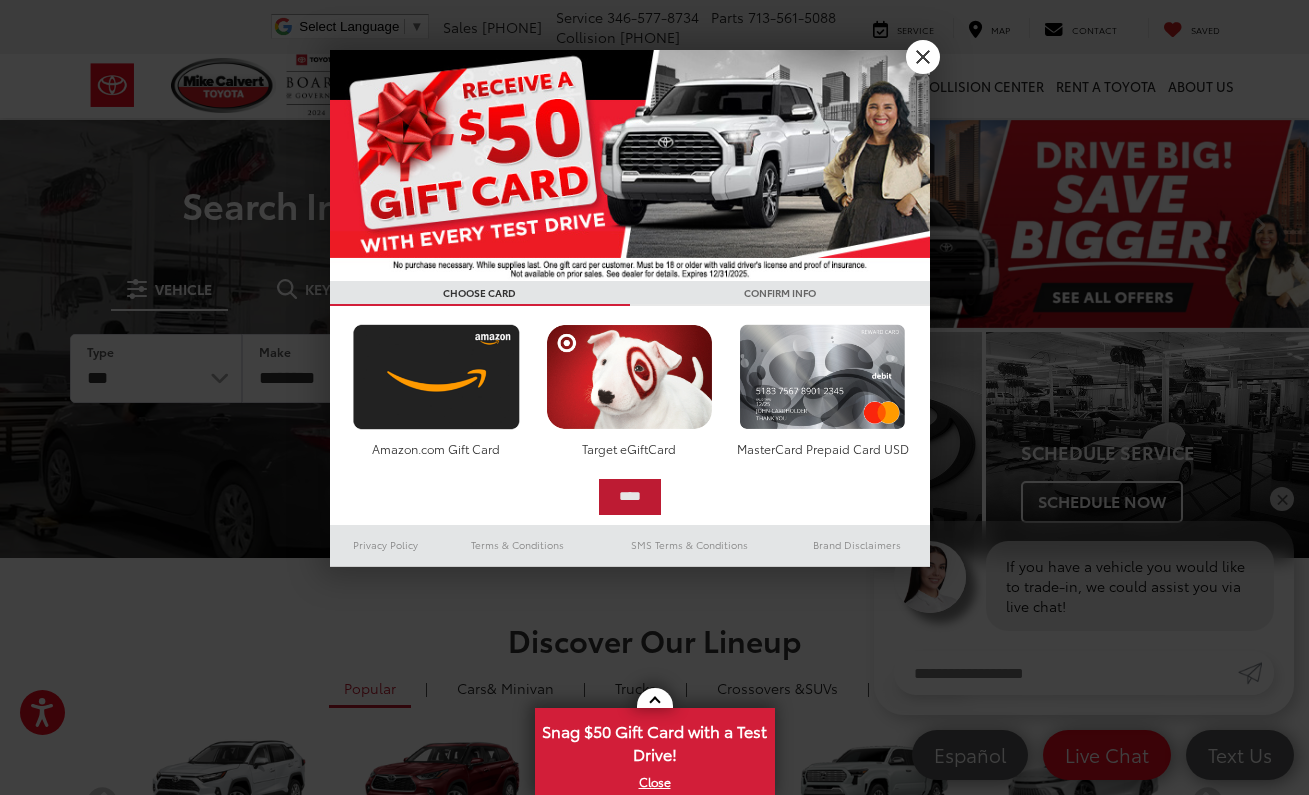 click on "****" at bounding box center (630, 497) 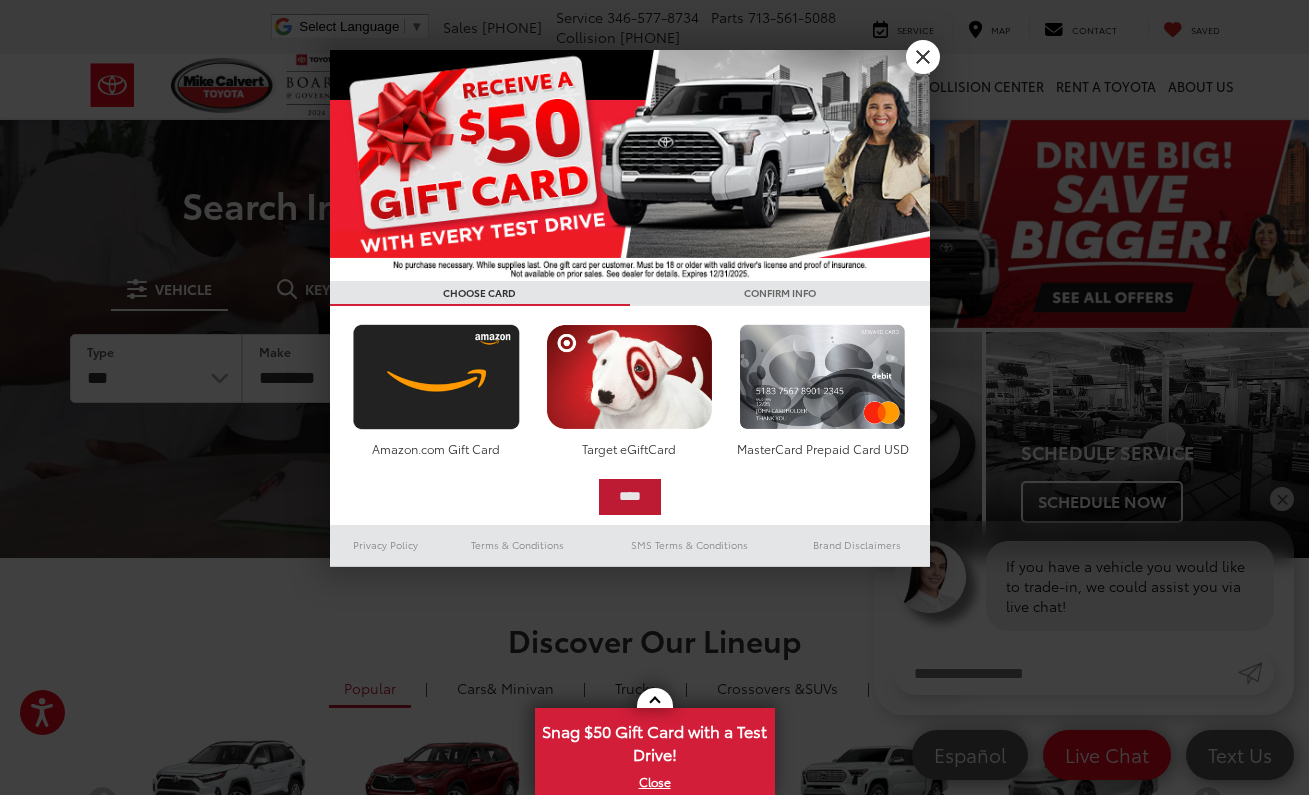 click on "****" at bounding box center (630, 497) 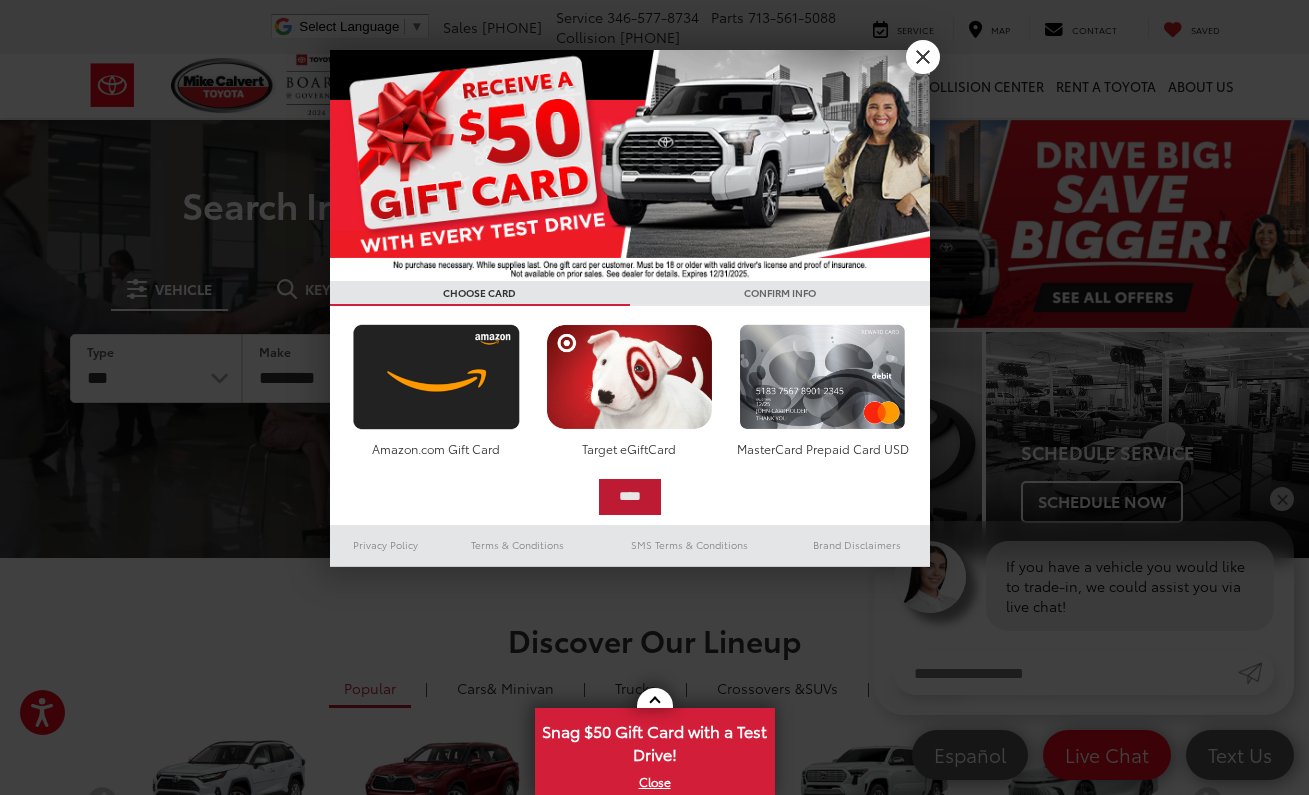 click on "****" at bounding box center (630, 497) 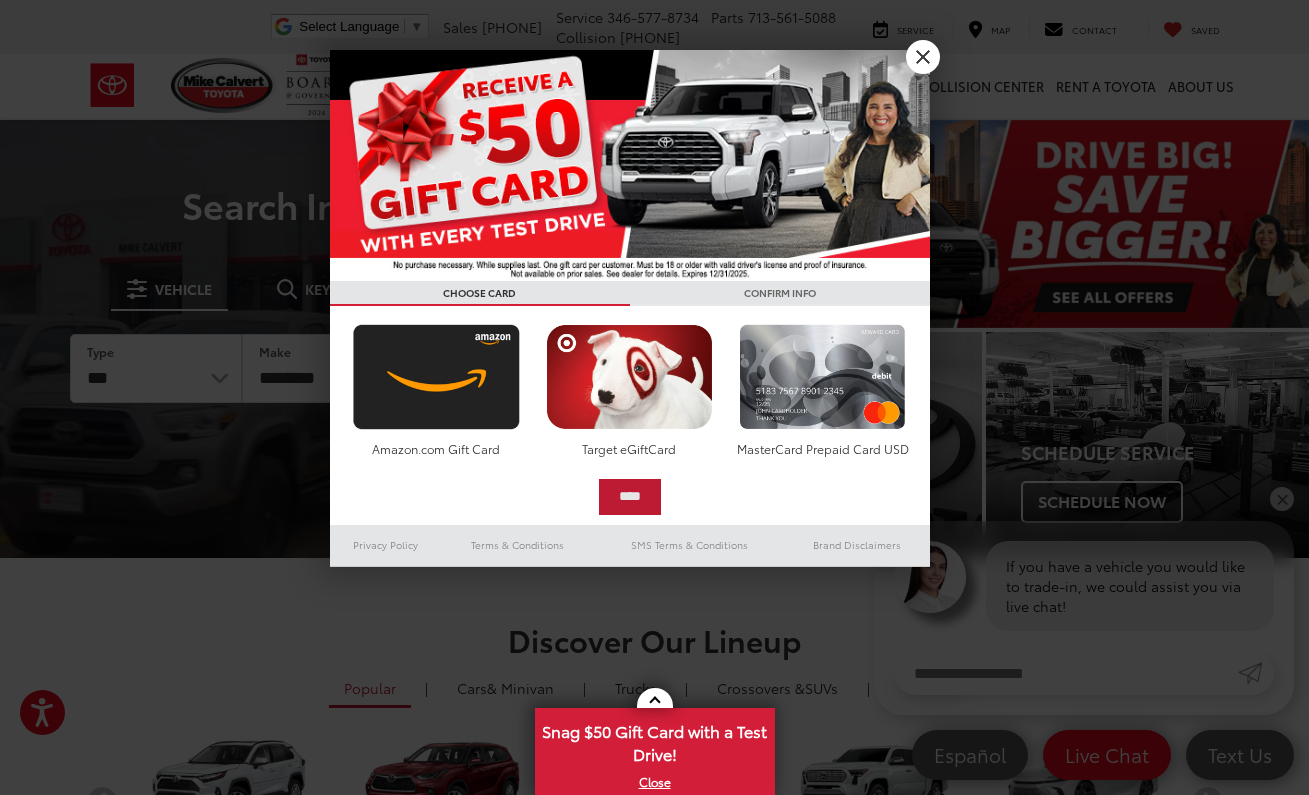 click on "****" at bounding box center (630, 497) 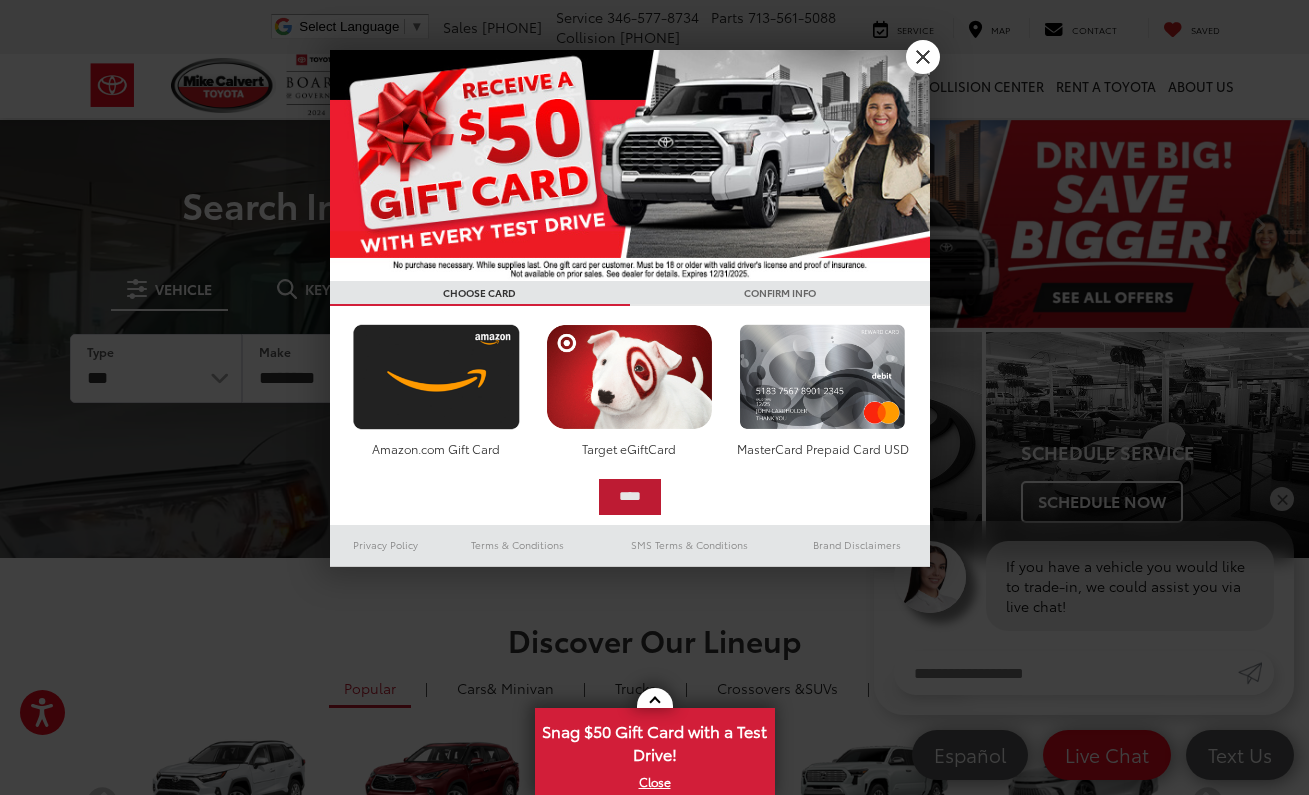 click on "****" at bounding box center [630, 497] 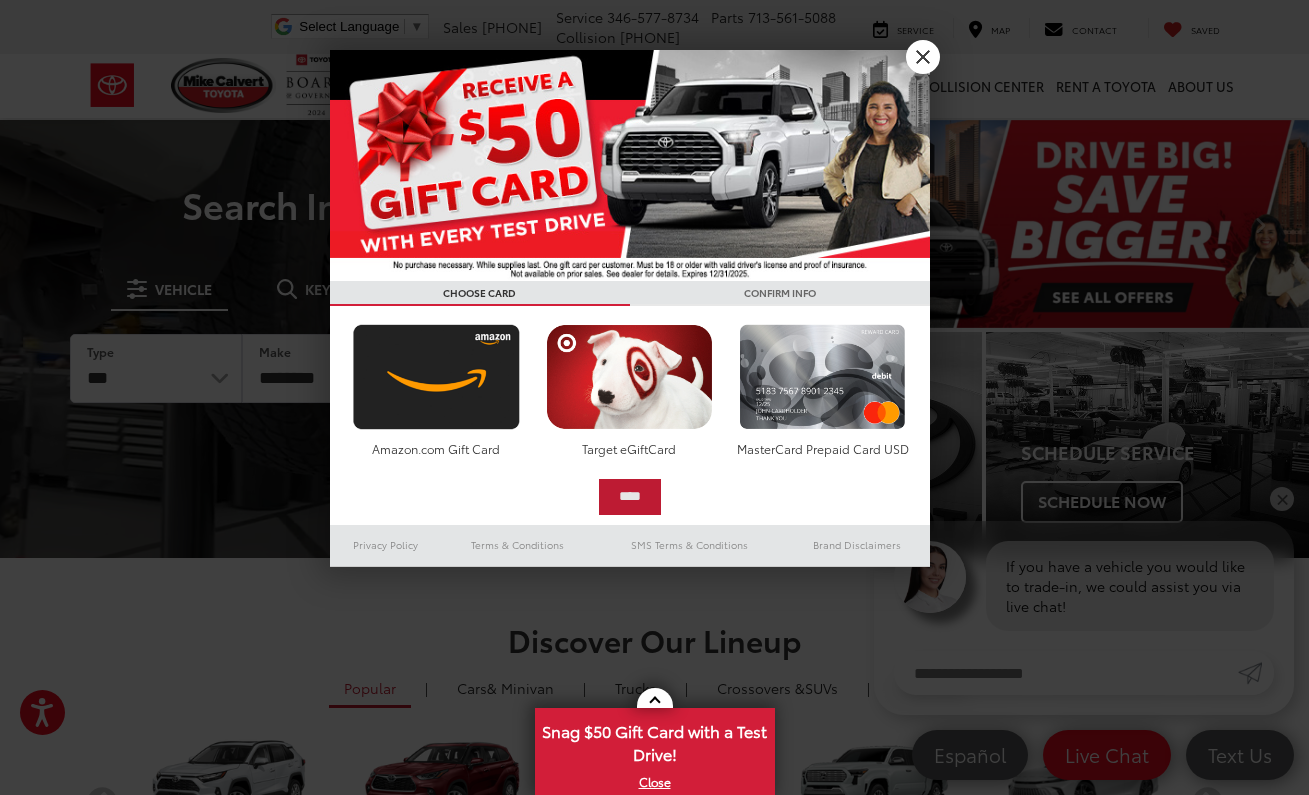 click on "****" at bounding box center (630, 497) 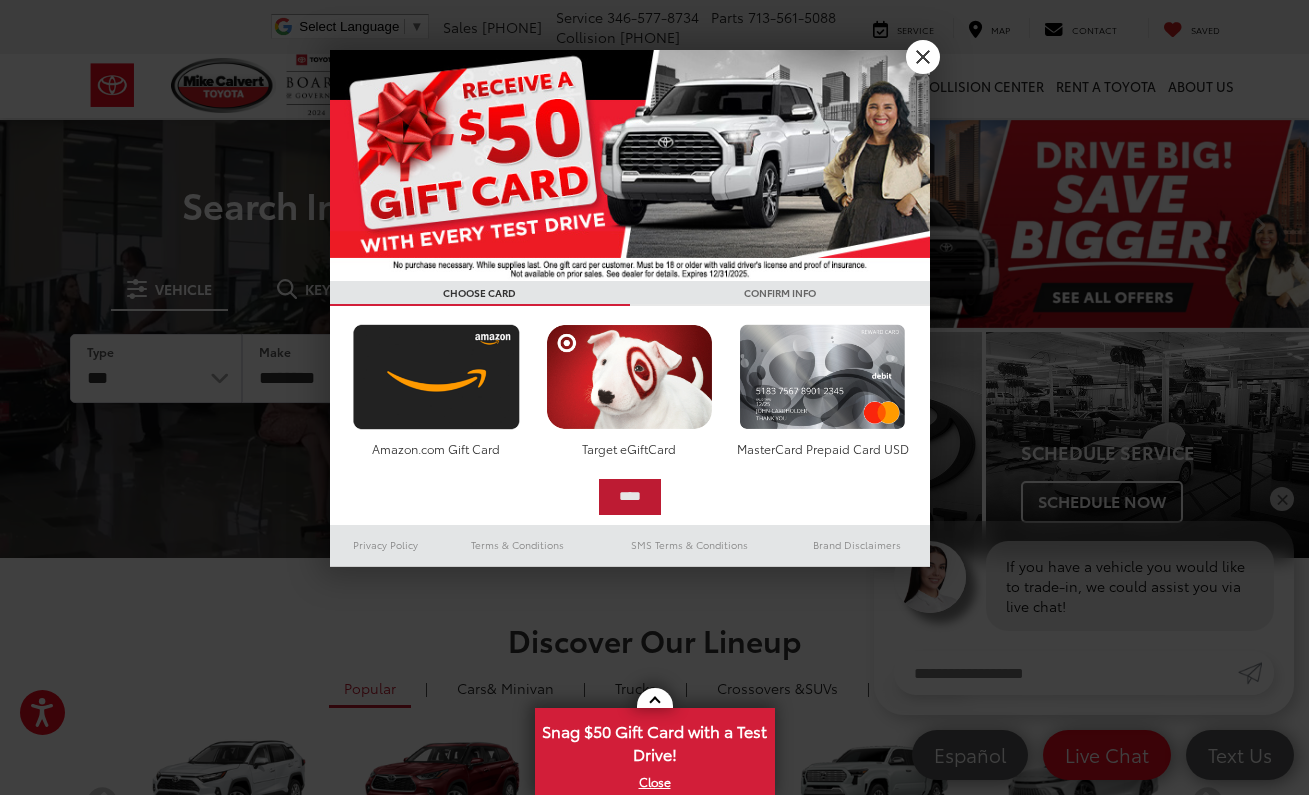 click on "****" at bounding box center [630, 497] 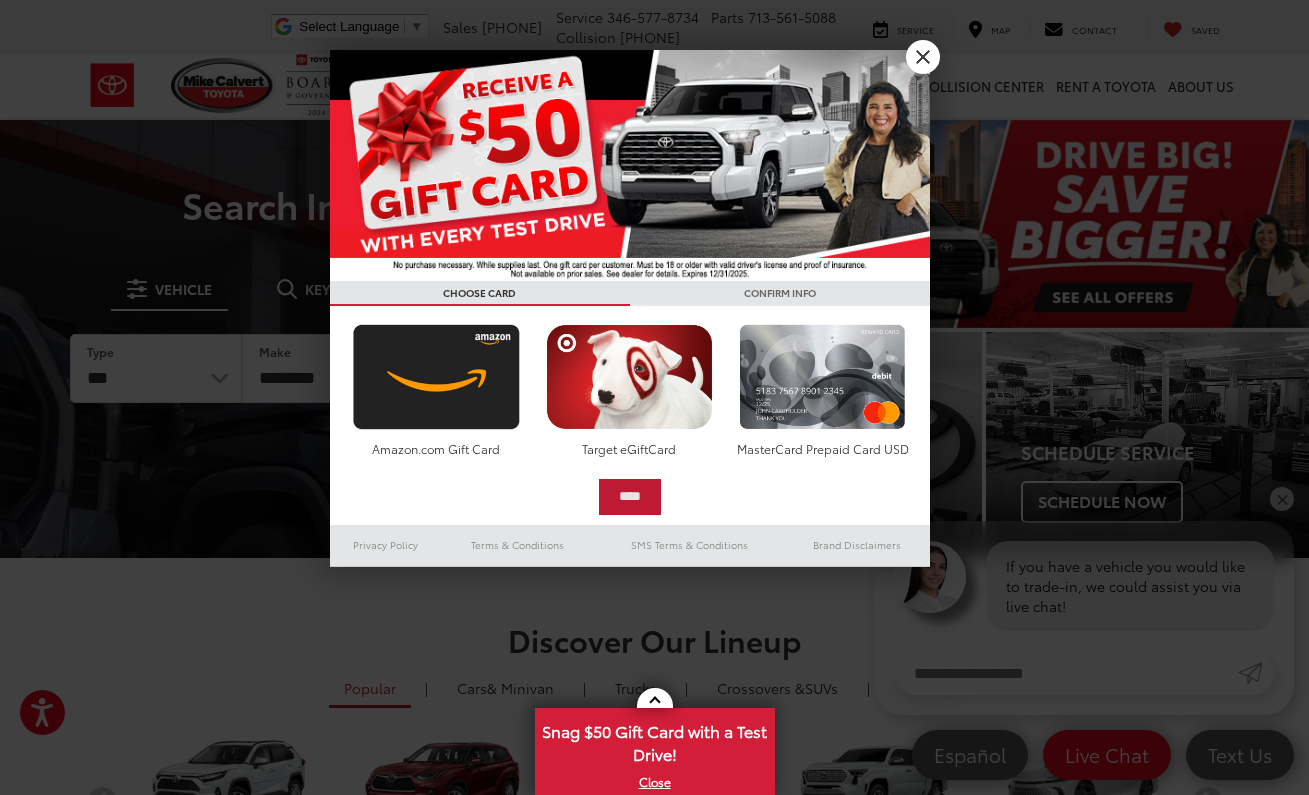 click on "****" at bounding box center [630, 497] 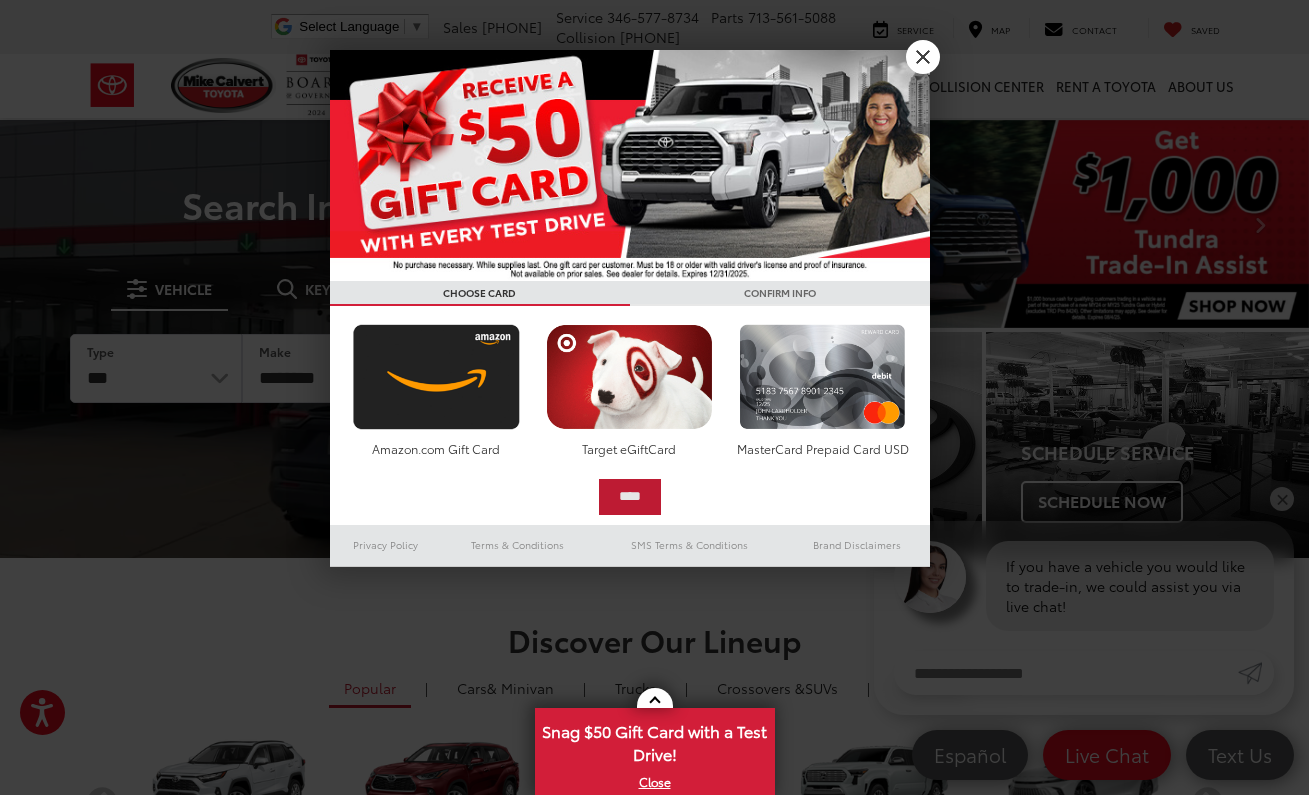 click on "****" at bounding box center [630, 497] 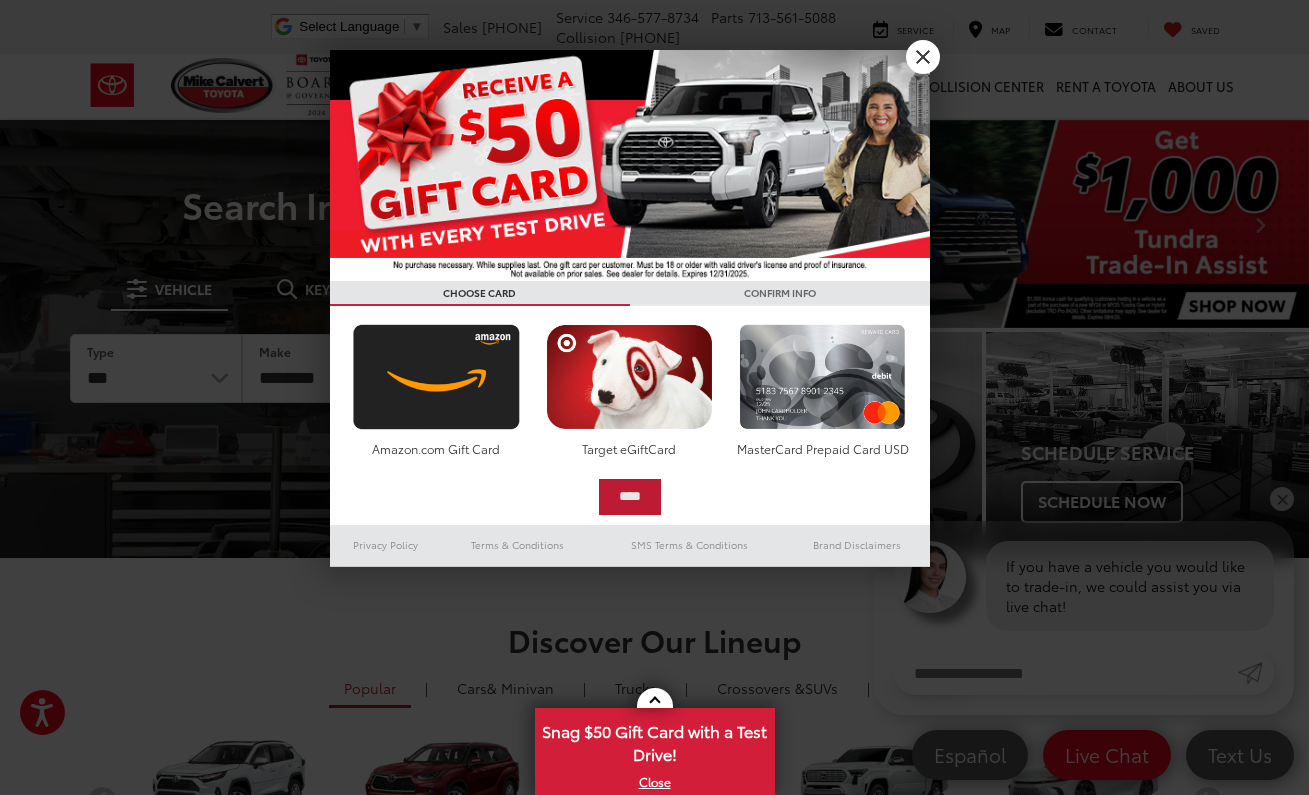 click on "****" at bounding box center [630, 497] 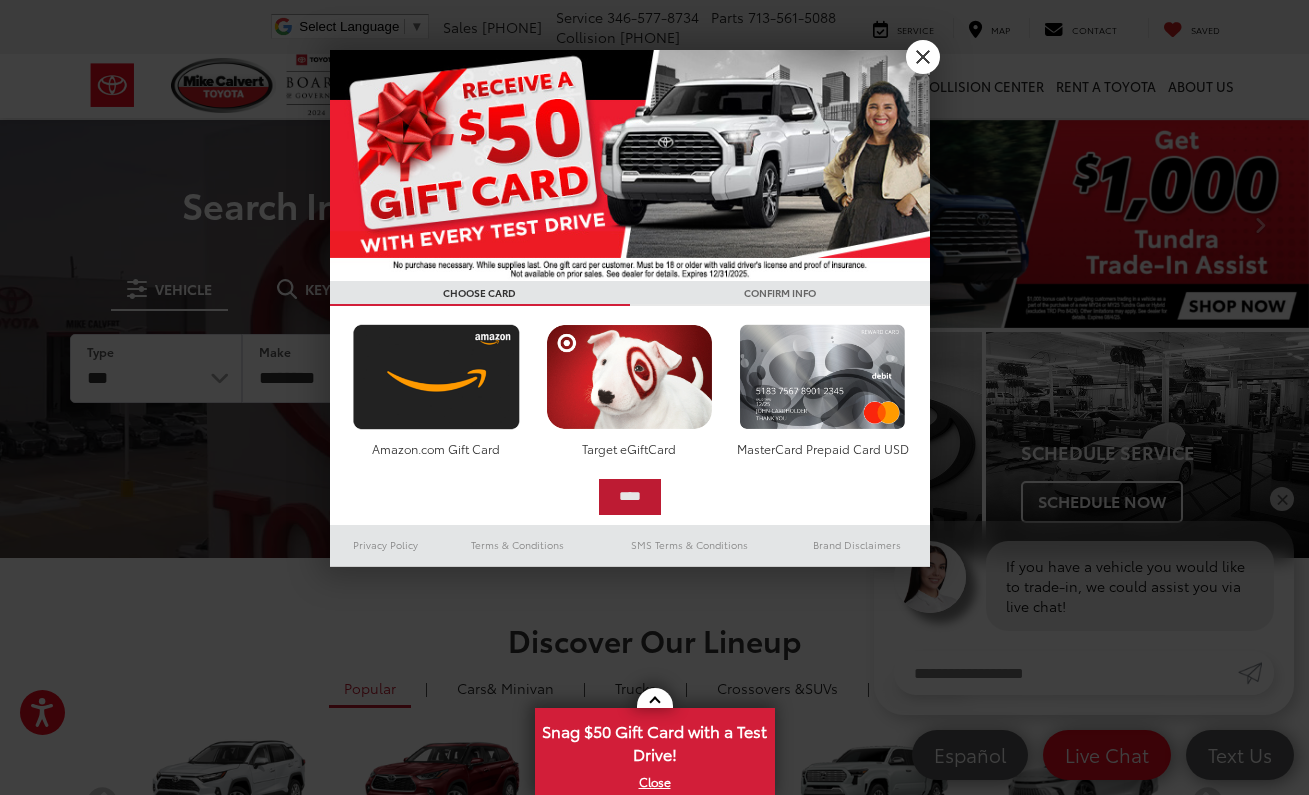 click on "****" at bounding box center [630, 497] 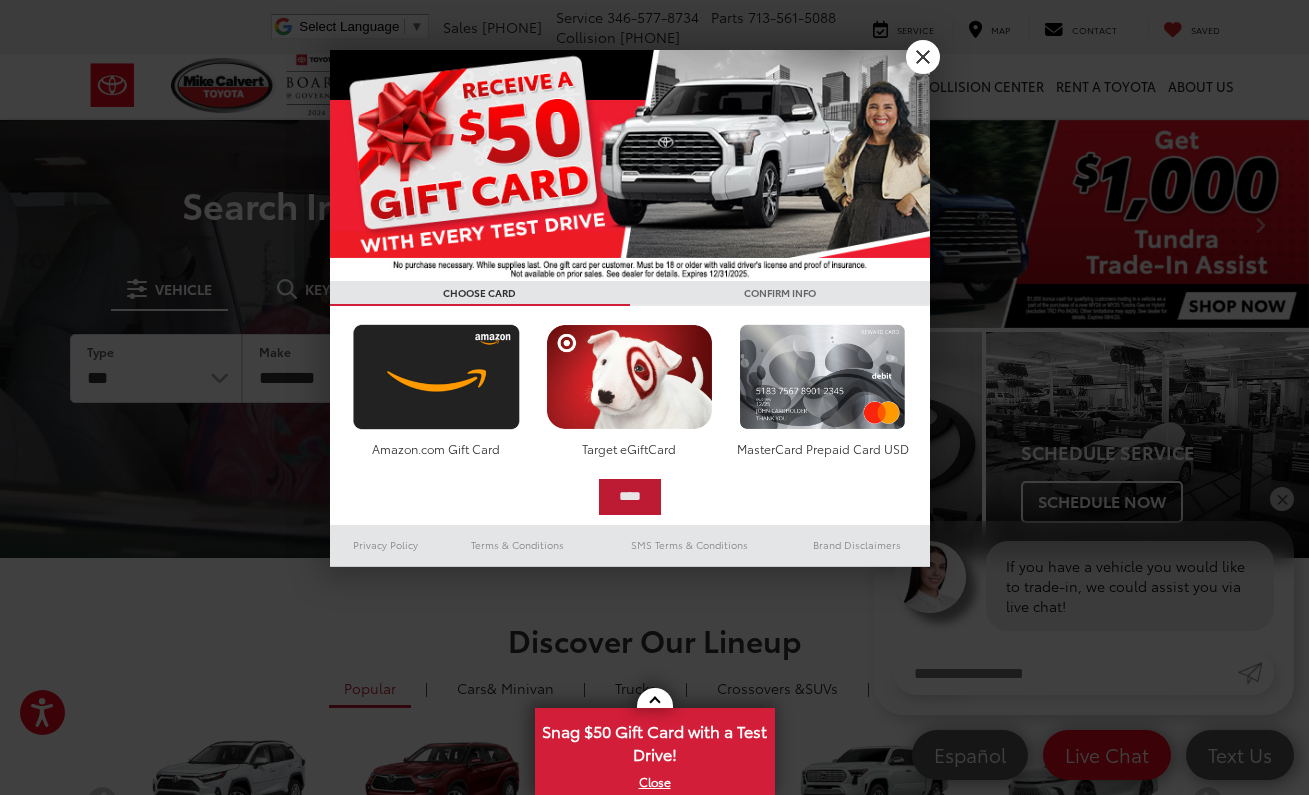 click on "****" at bounding box center [630, 497] 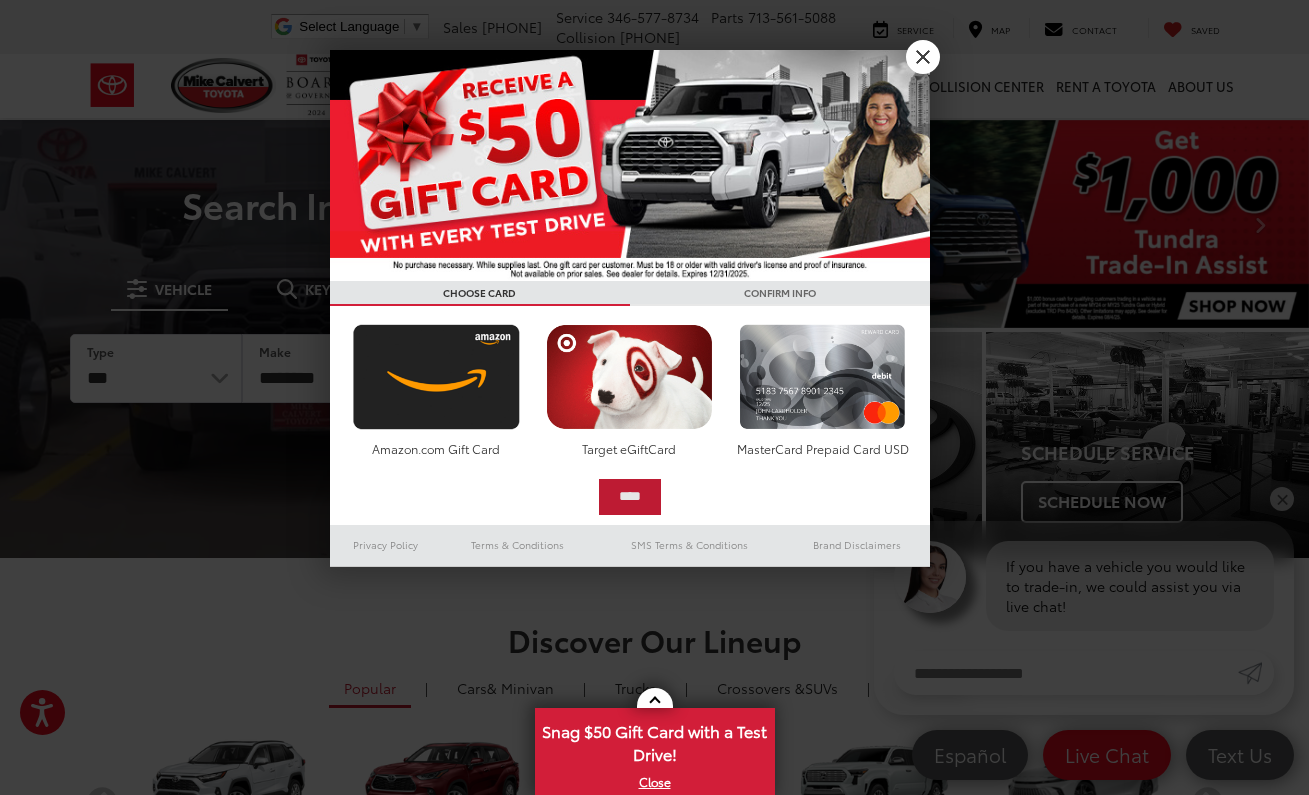click on "****" at bounding box center [630, 497] 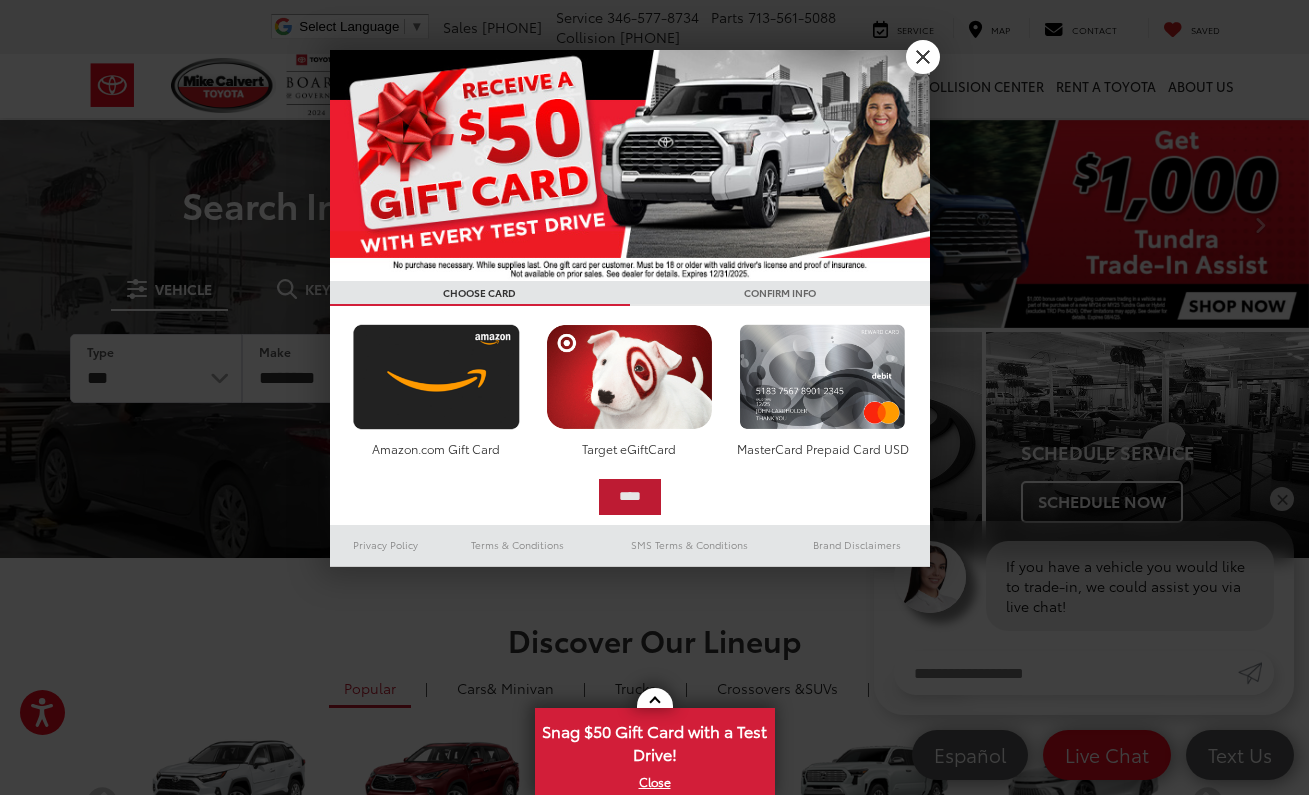 click on "****" at bounding box center (630, 497) 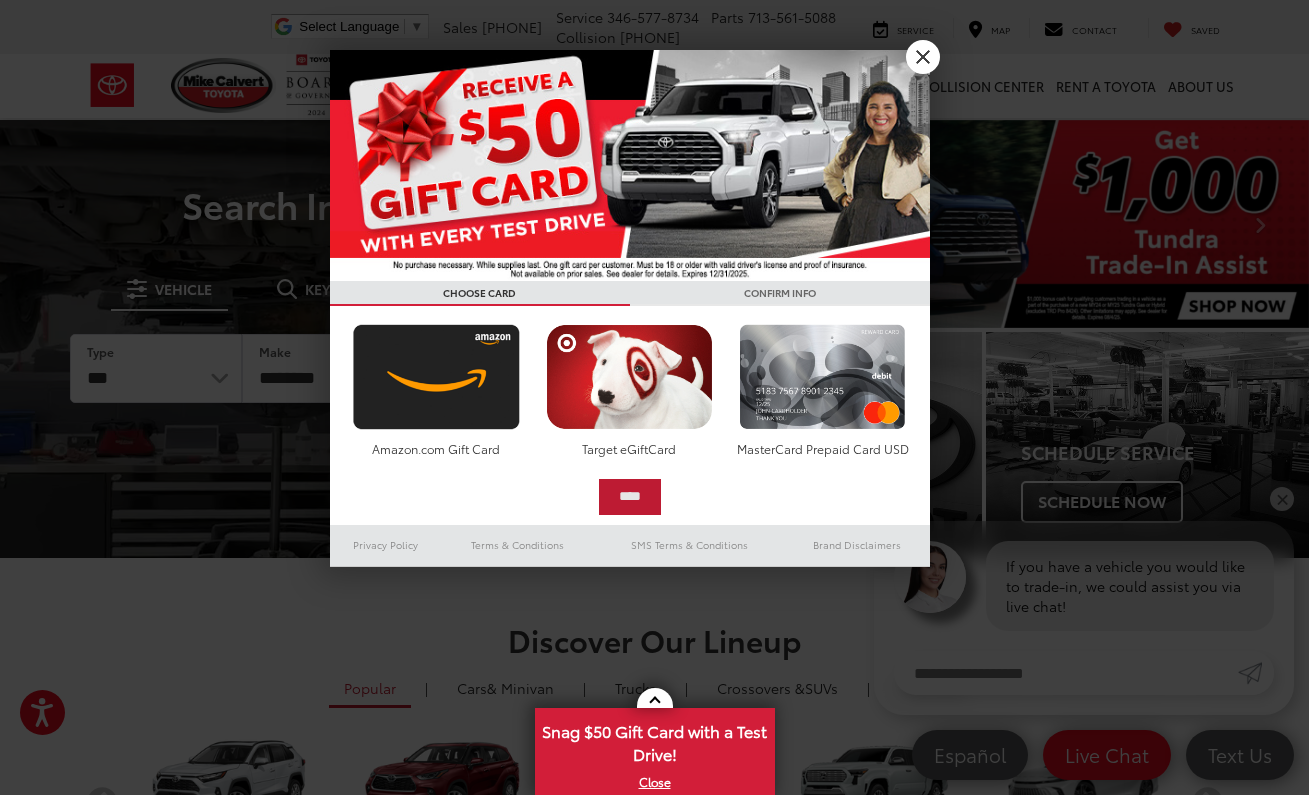 click on "****" at bounding box center (630, 497) 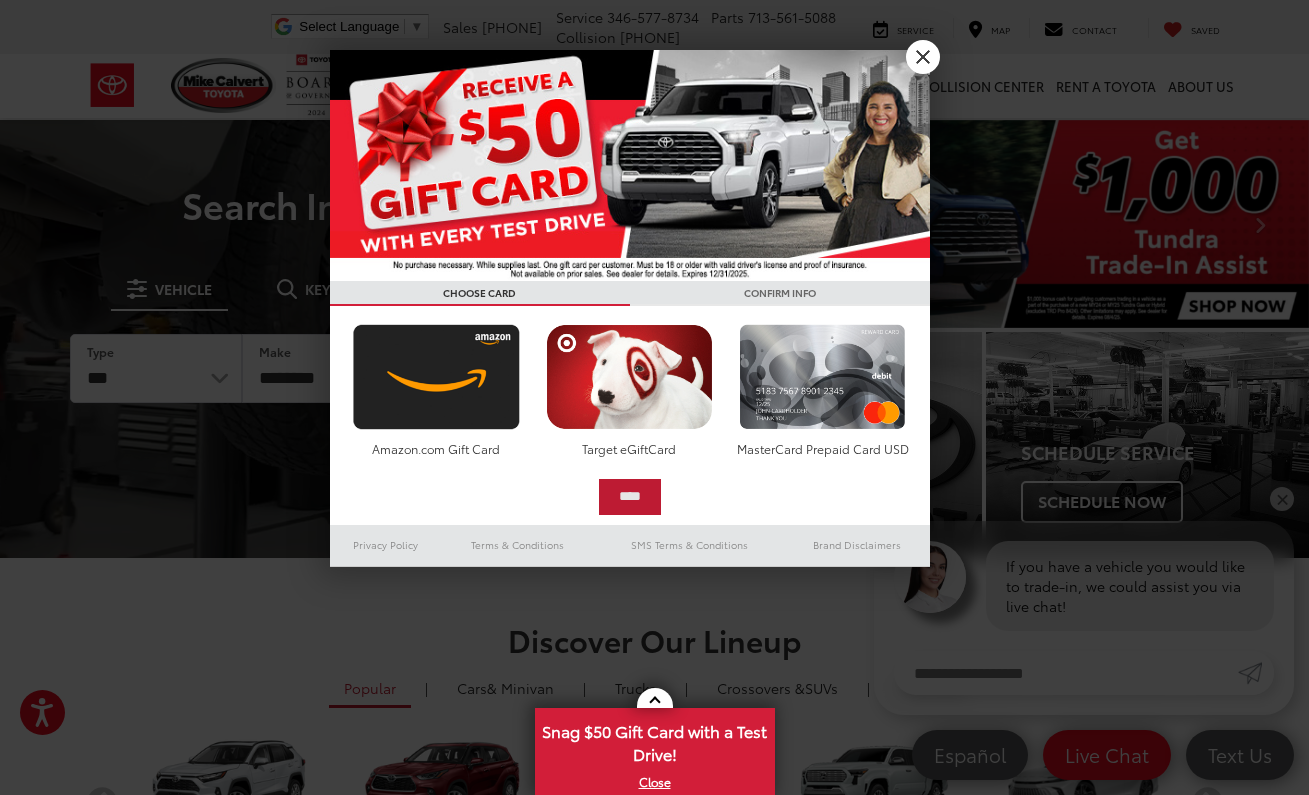 click on "****" at bounding box center [630, 497] 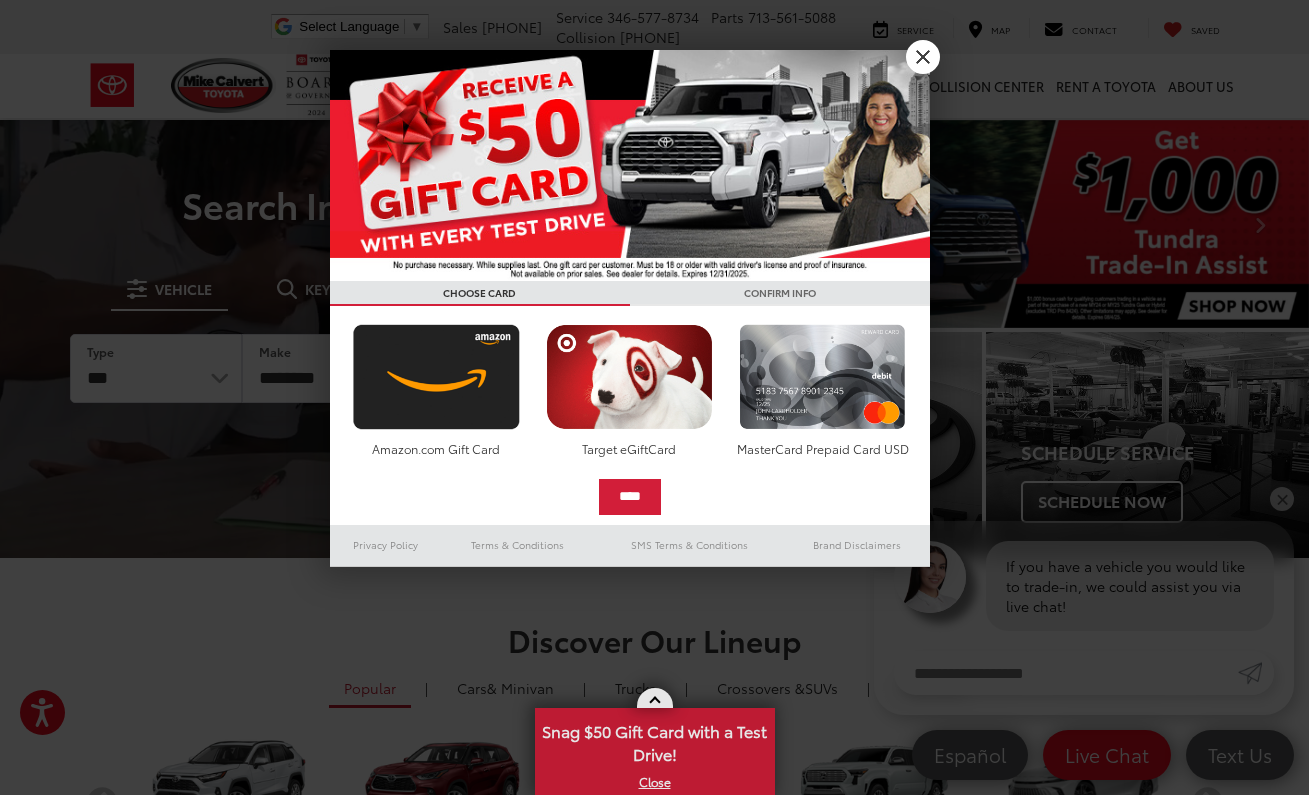 click on "X" at bounding box center [655, 782] 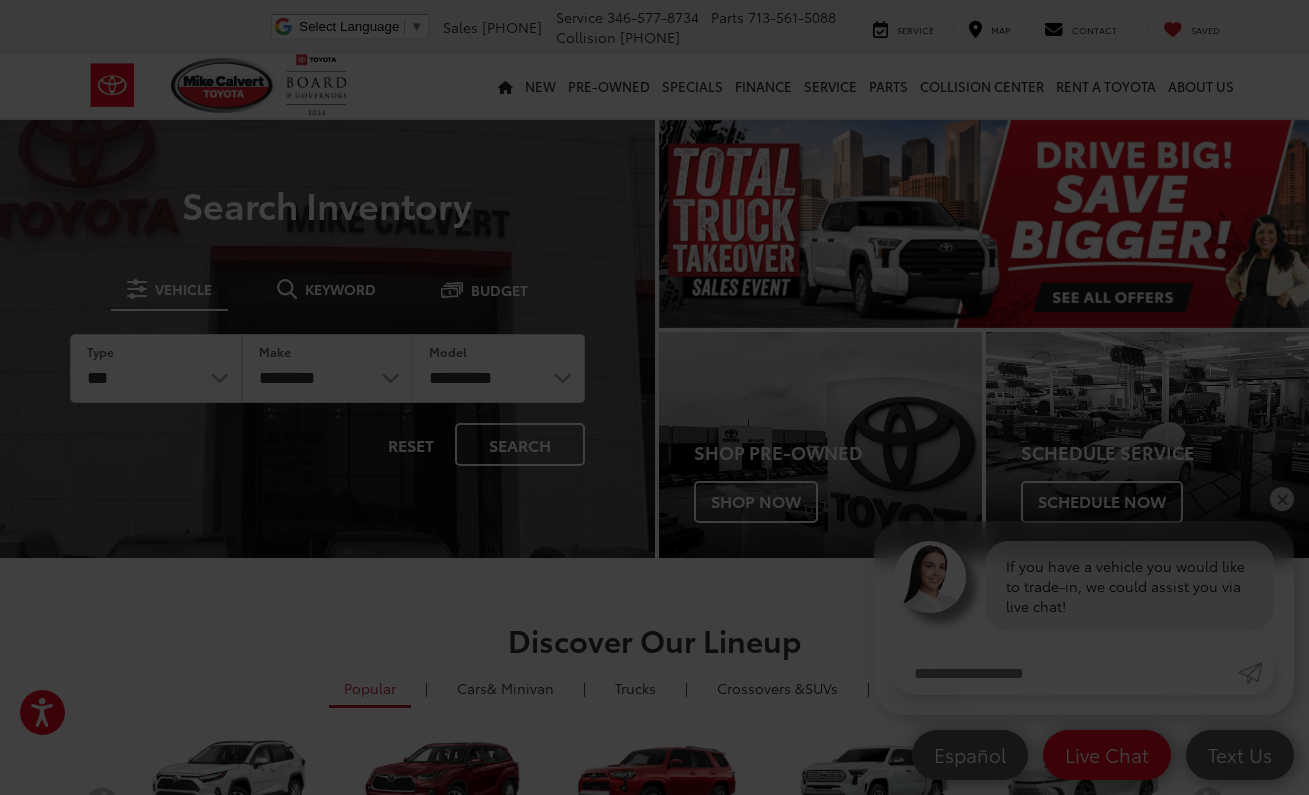 click at bounding box center (654, 397) 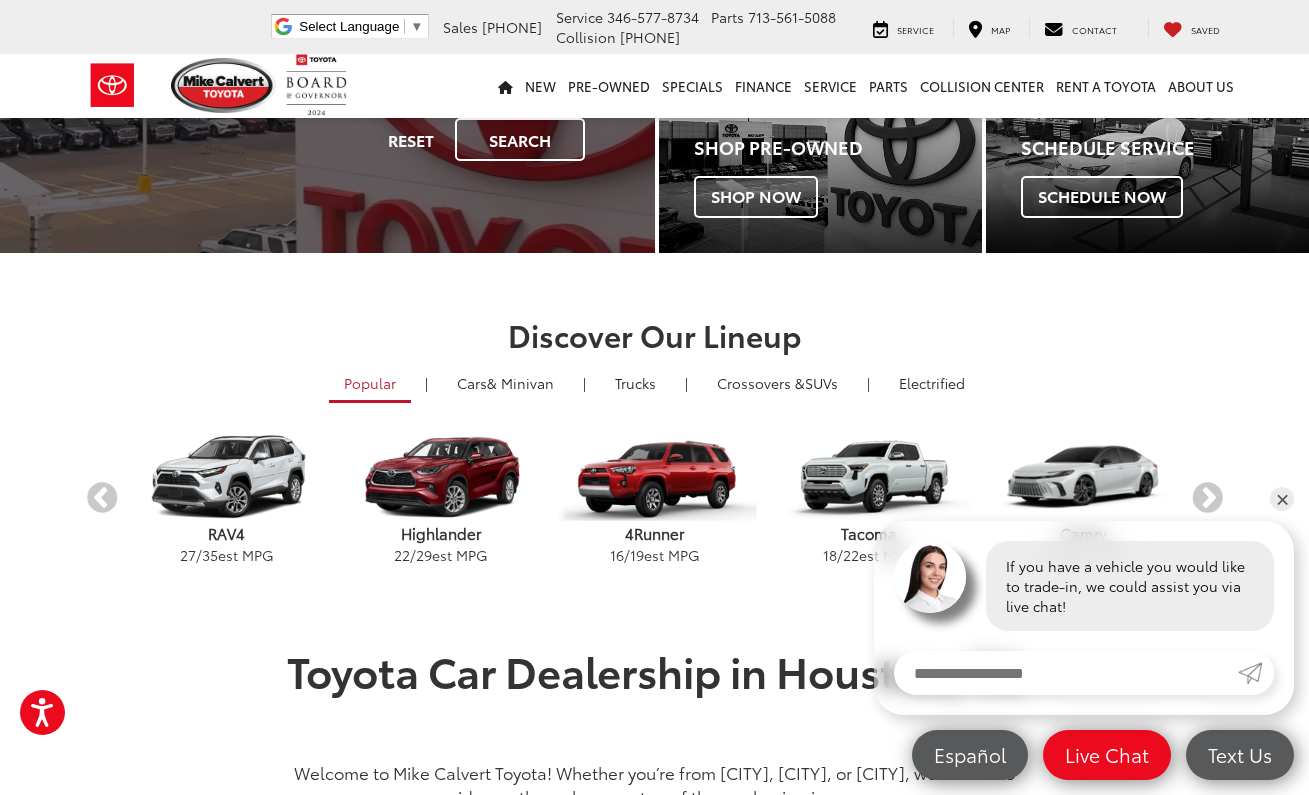 scroll, scrollTop: 459, scrollLeft: 0, axis: vertical 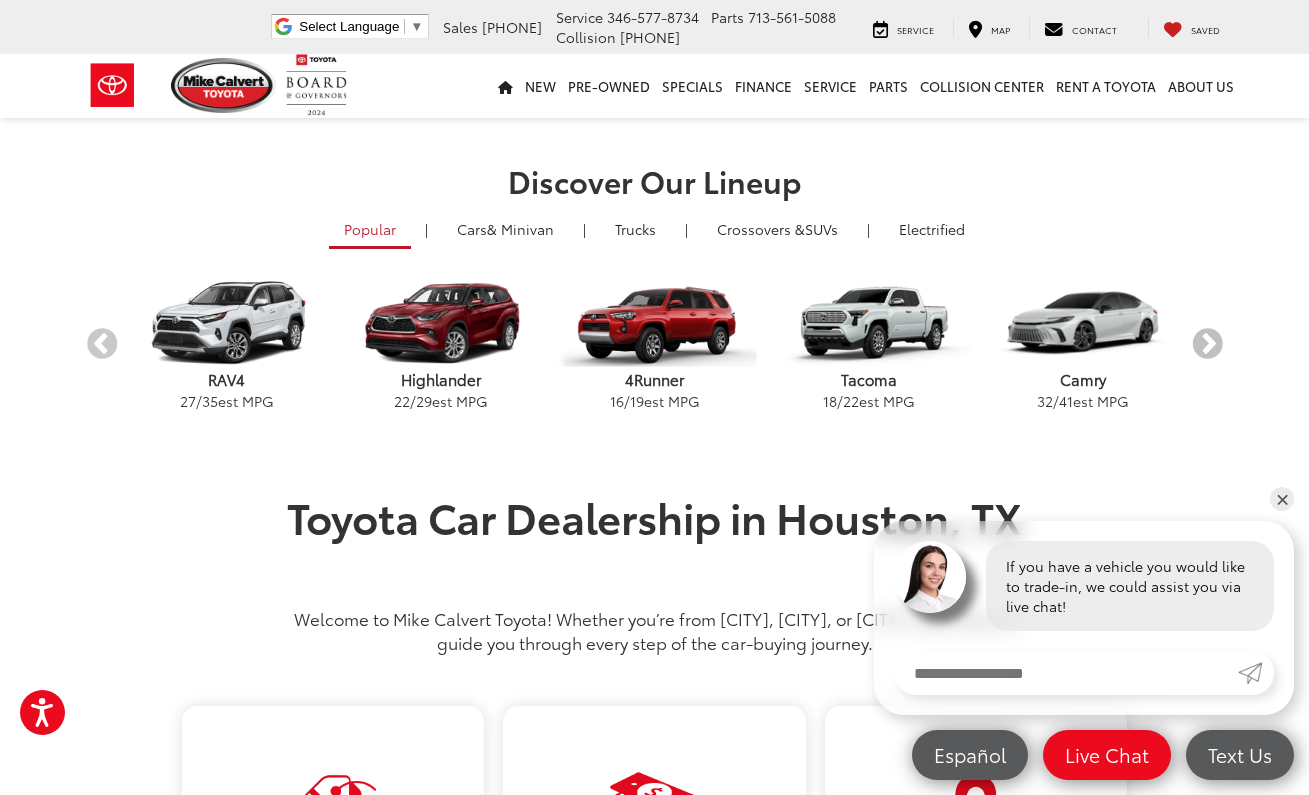 click on "Next" at bounding box center (1207, 345) 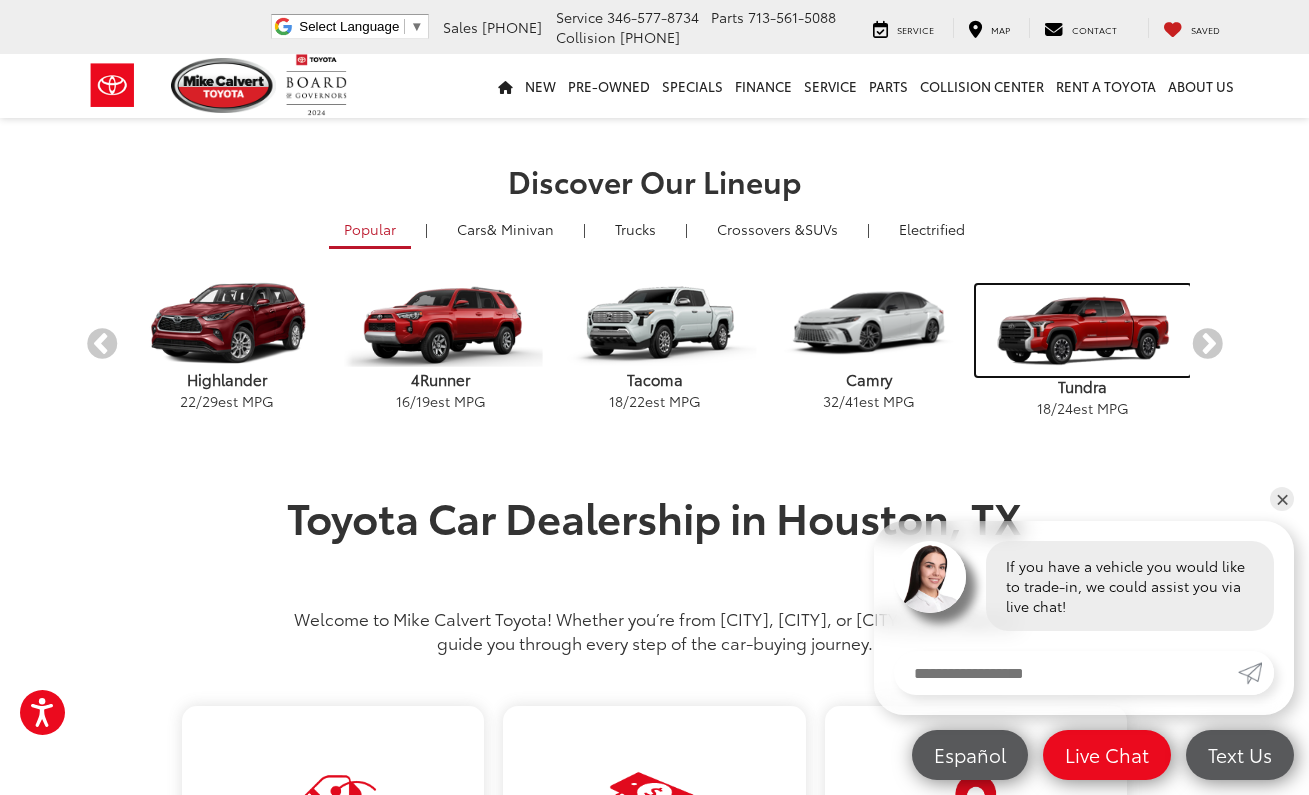 click at bounding box center (1083, 330) 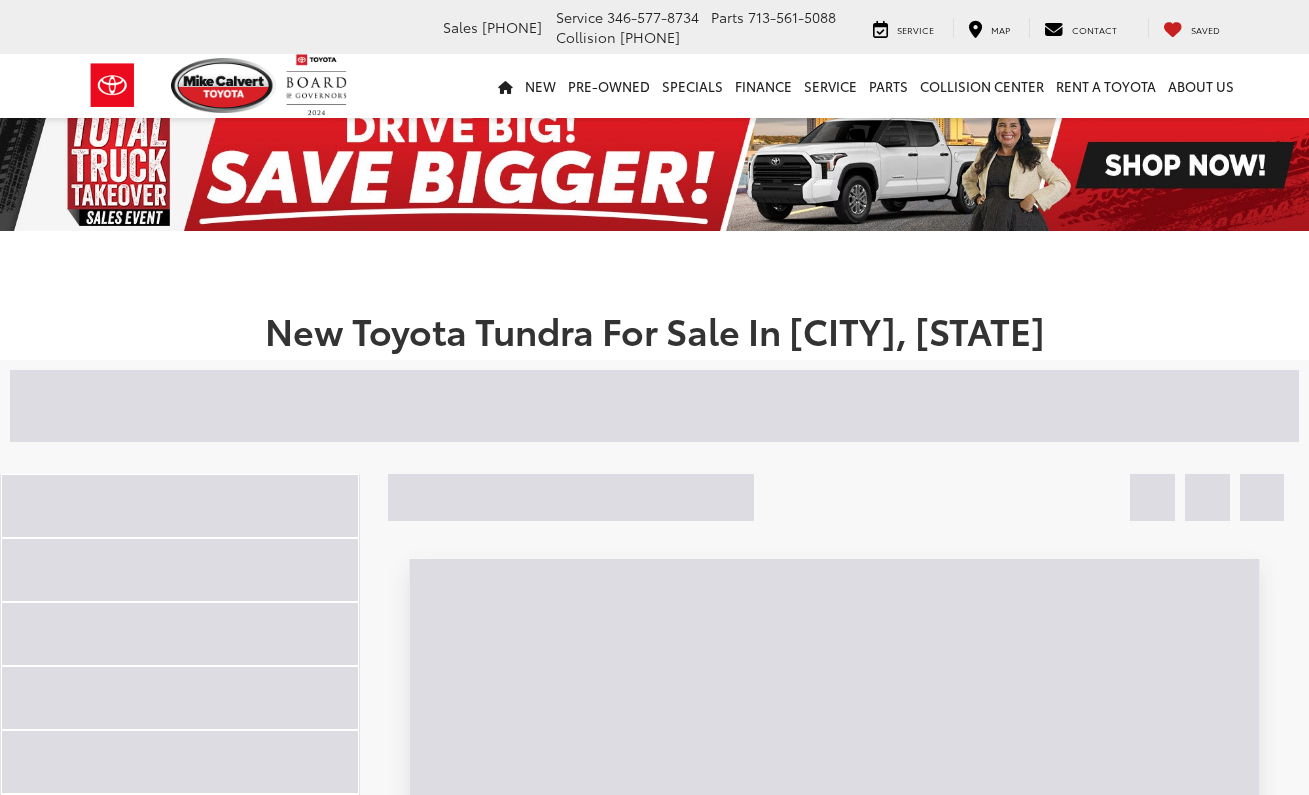 scroll, scrollTop: 0, scrollLeft: 0, axis: both 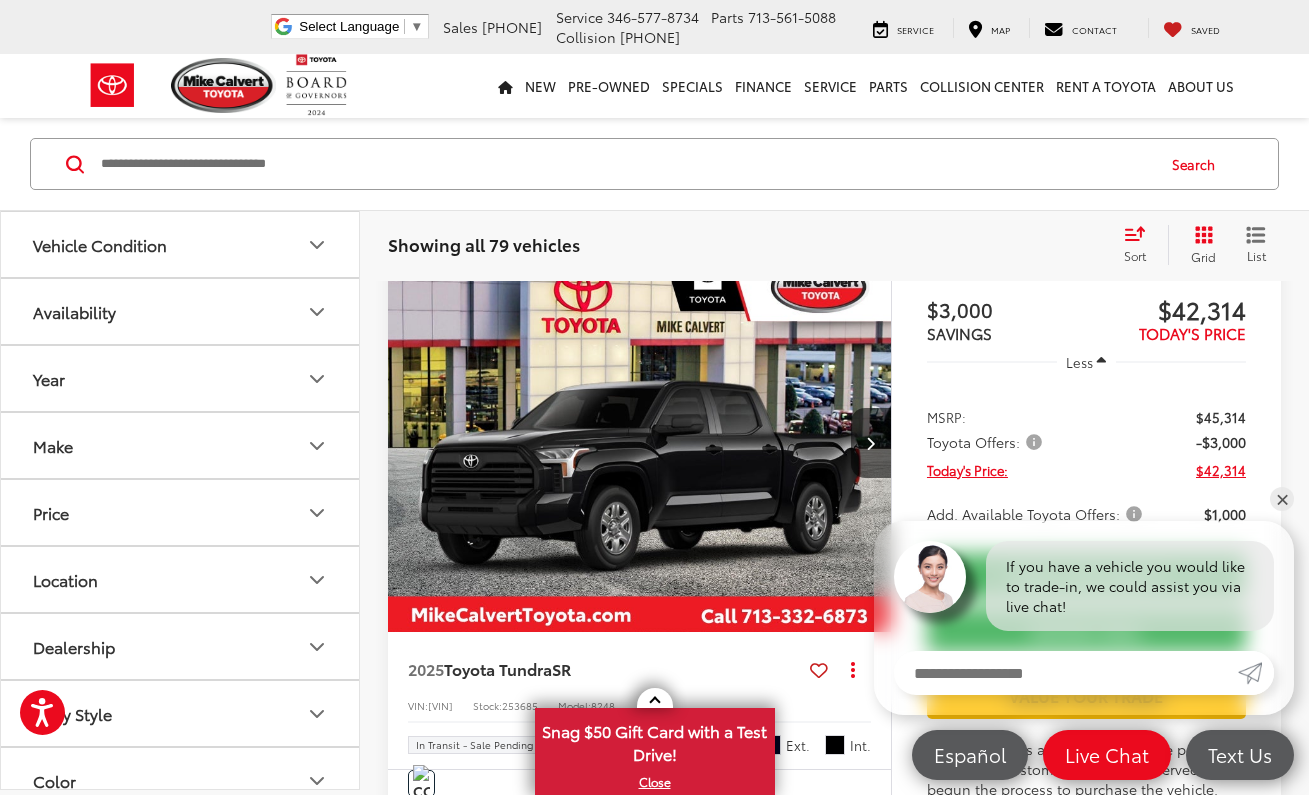 click 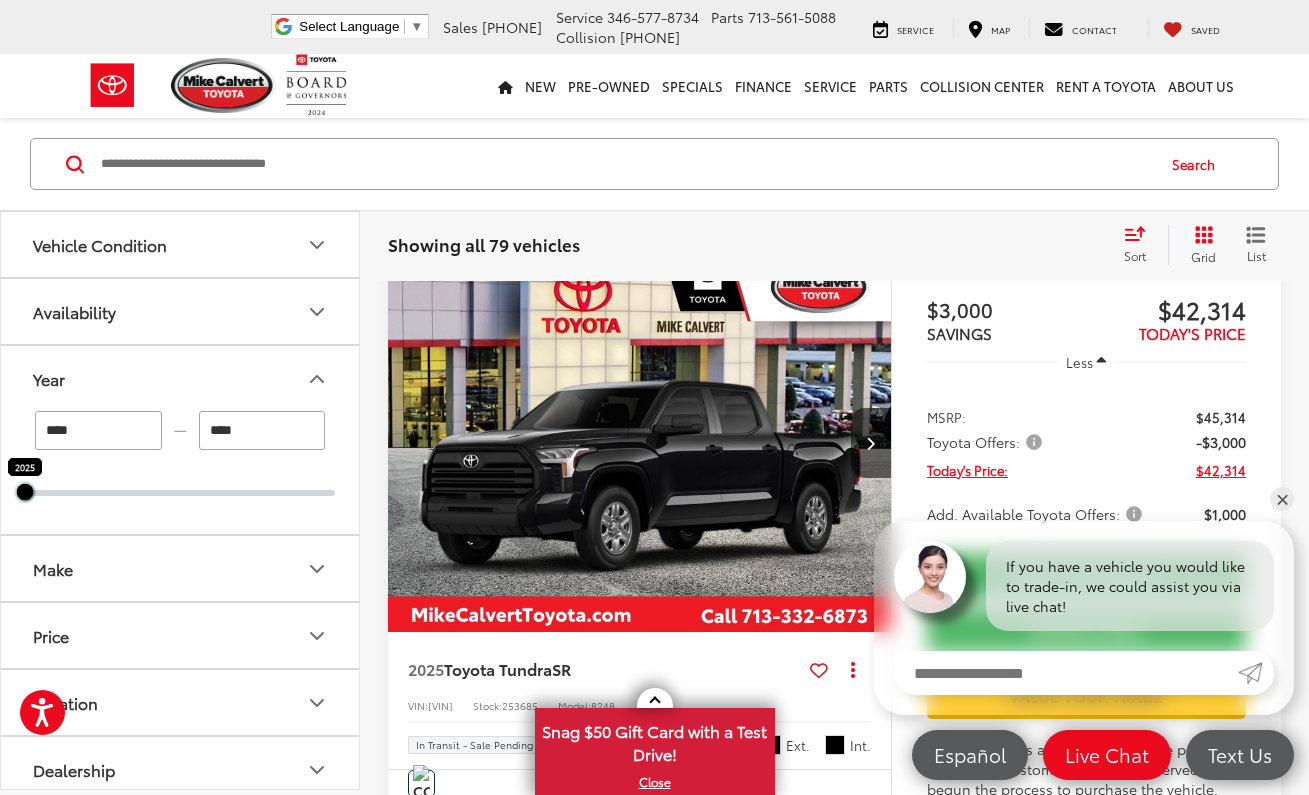 drag, startPoint x: 333, startPoint y: 494, endPoint x: 296, endPoint y: 496, distance: 37.054016 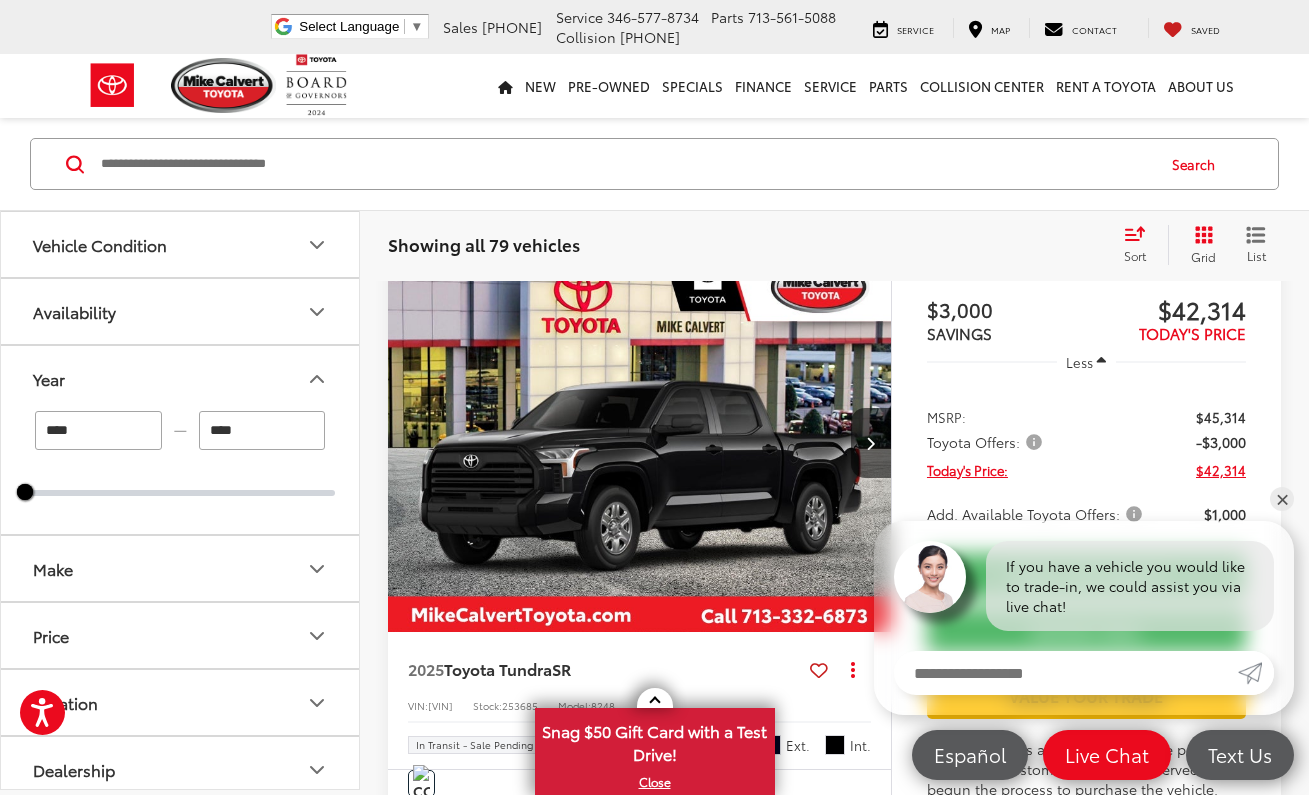click on "****" at bounding box center [262, 430] 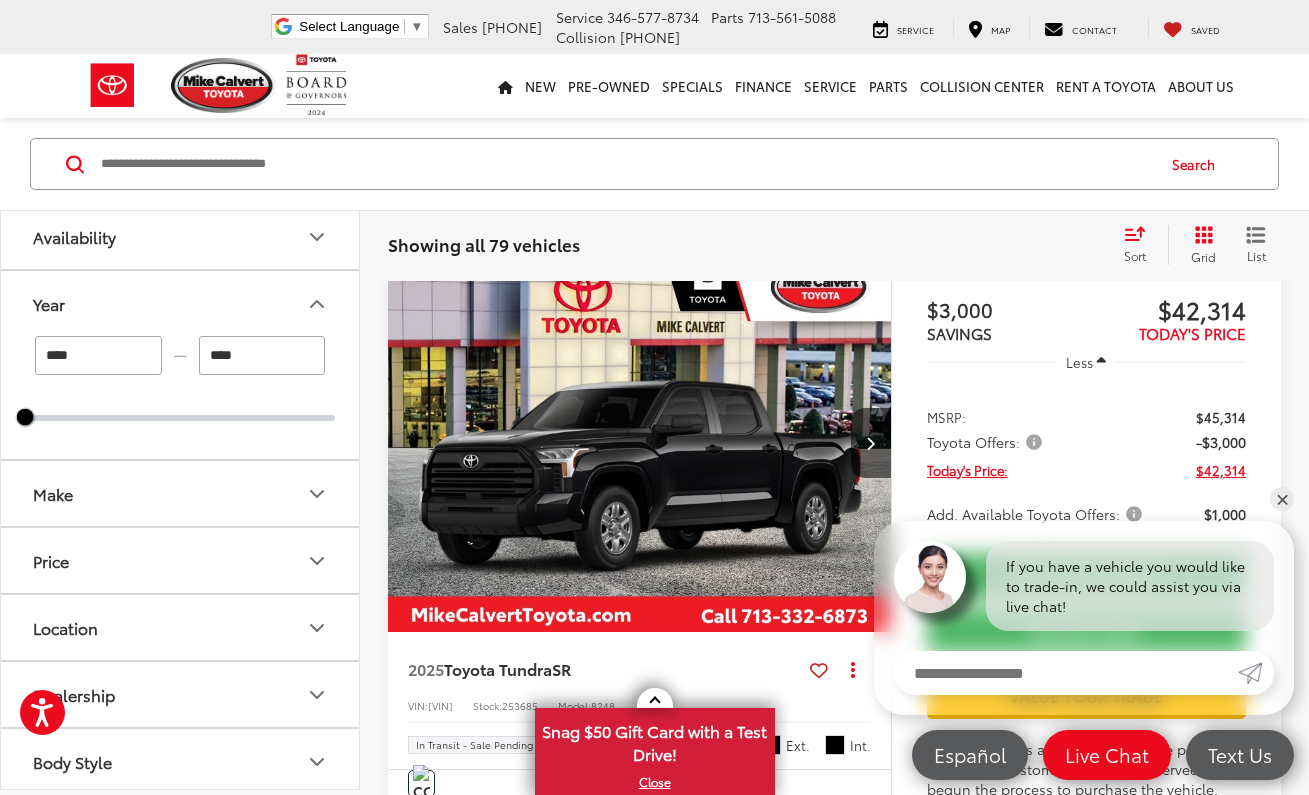 scroll, scrollTop: 116, scrollLeft: 0, axis: vertical 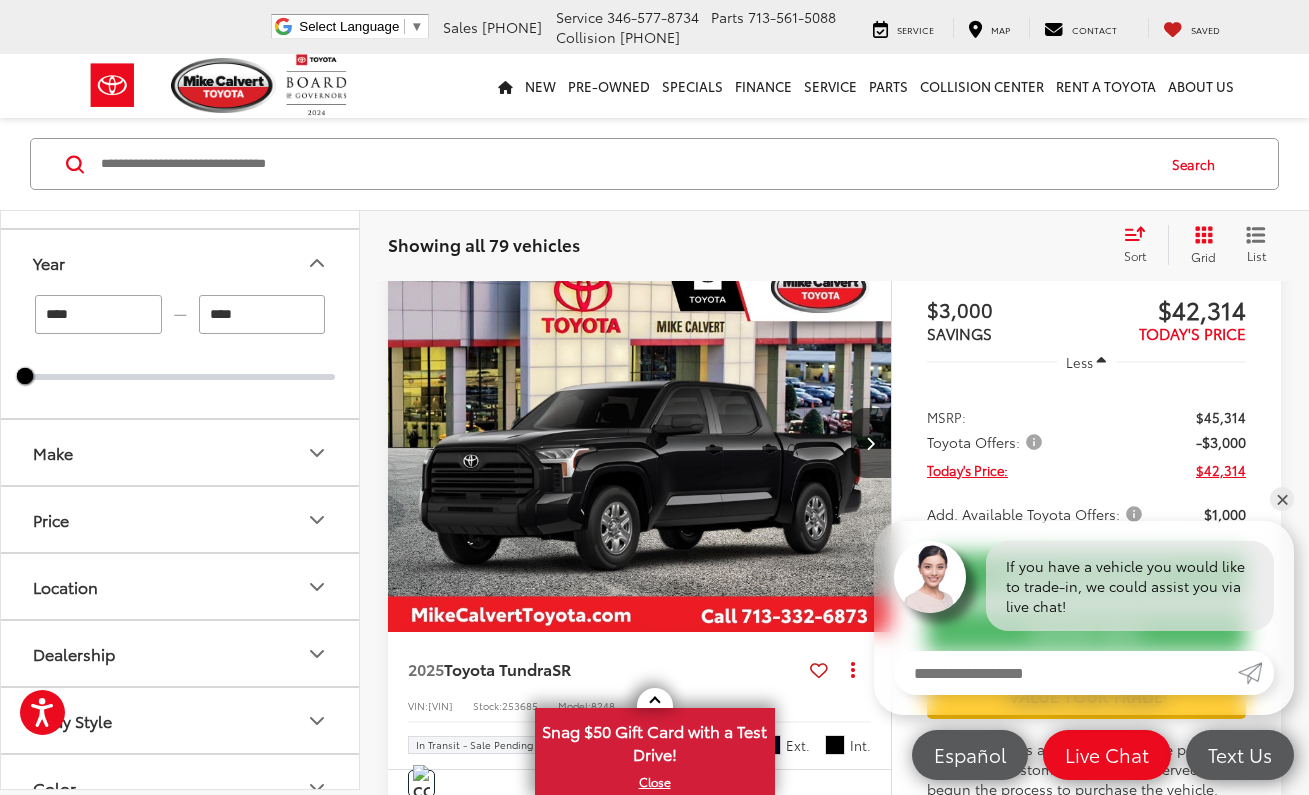 click 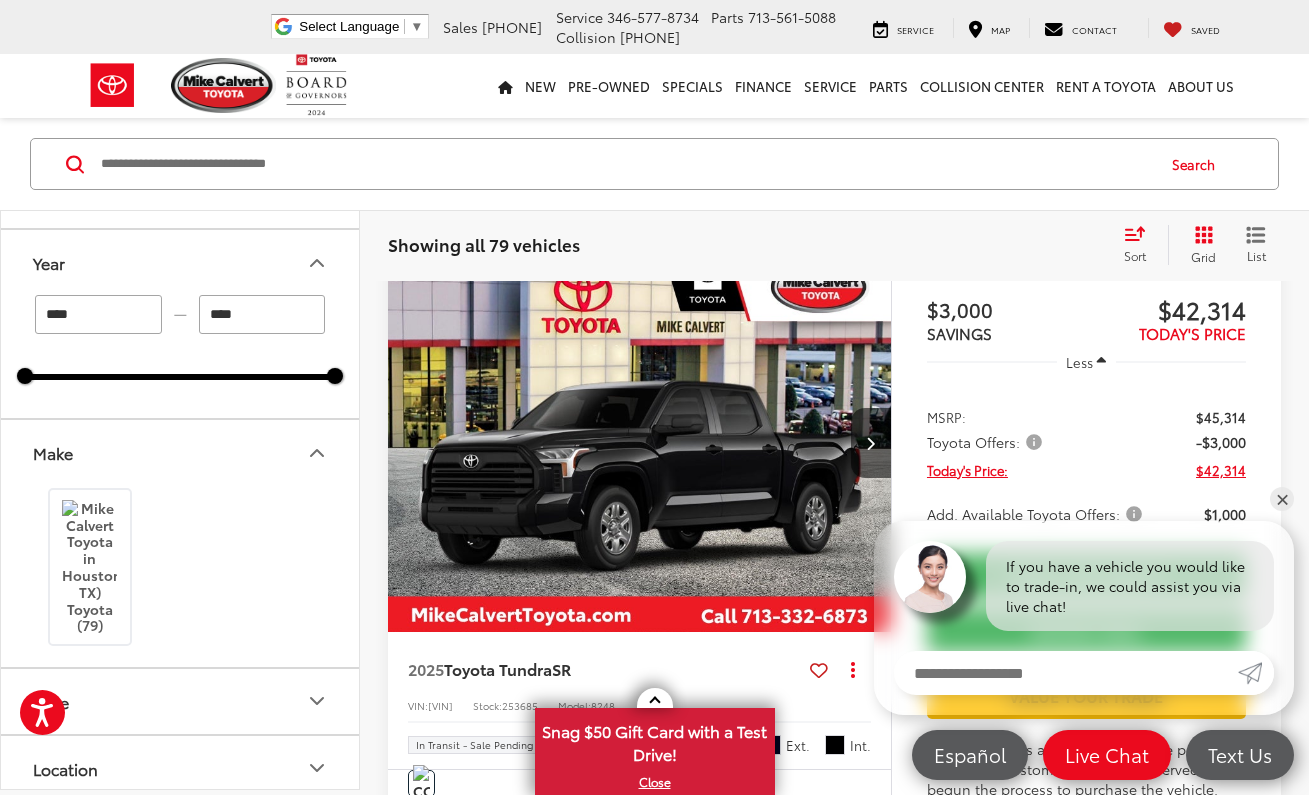 click on "Vehicle Condition Availability Year   **** — **** 2025 2025 Make  Toyota   (79)  Price     ****** — ****** 40000 86000 Location Dealership Body Style Color Fuel Type Cylinder Features Drivetrain Model & Trim Status Body Type  Truck - Crew Cab   (75)   Truck - Extended Cab   (4)  Bed Length" at bounding box center [180, 500] 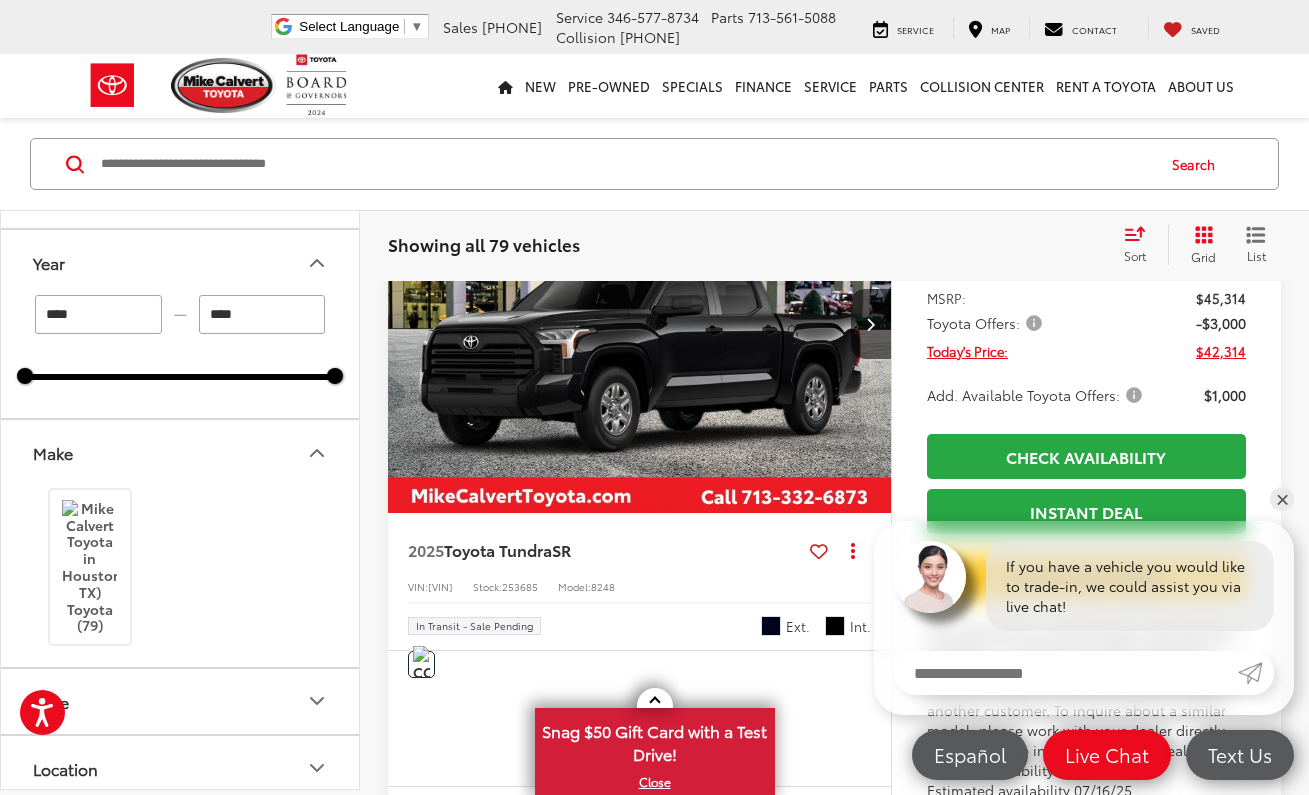 scroll, scrollTop: 787, scrollLeft: 0, axis: vertical 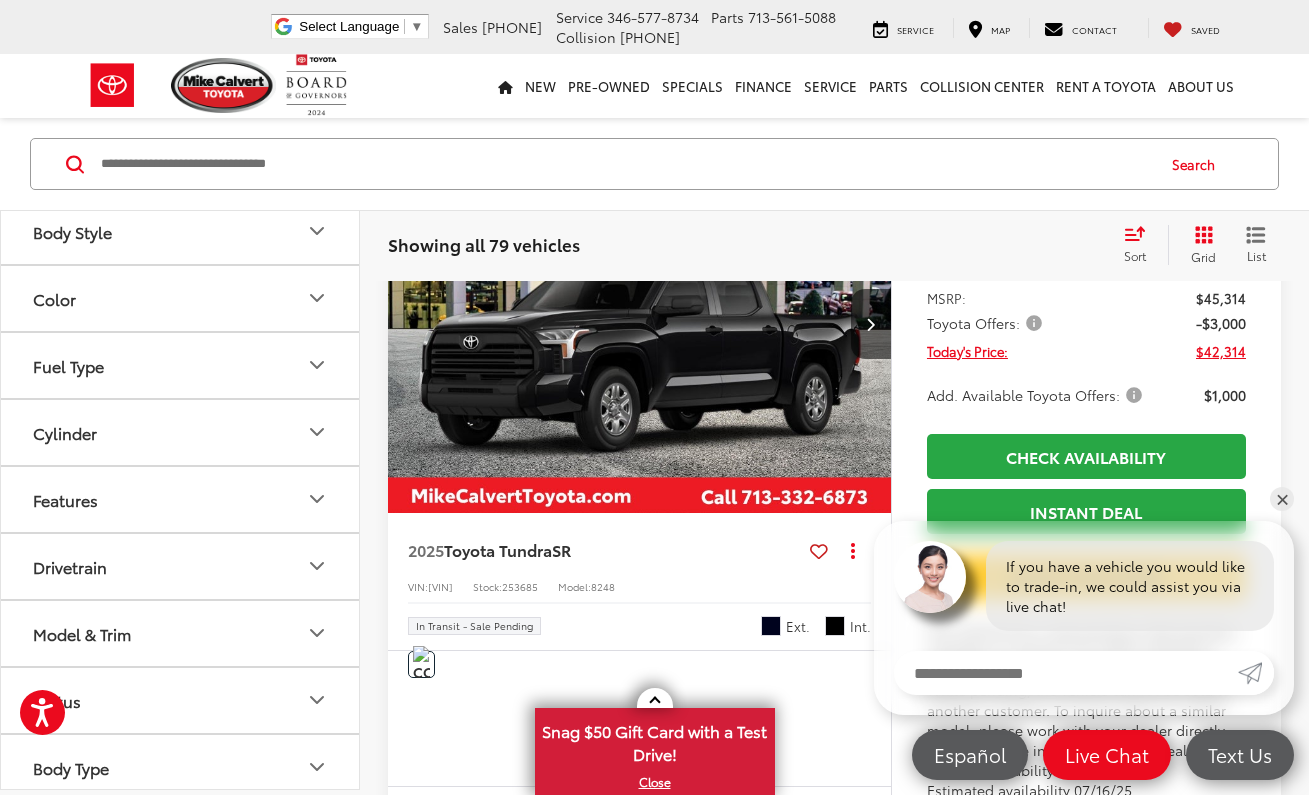 click on "$3,000
SAVINGS
$40,264
TODAY'S PRICE
Less
MSRP:
$43,264
Toyota Offers:
-$3,000
Today's Price:
$40,264
Add. Available Toyota Offers:
$1,000
Check Availability
Instant Deal
Instant Deal
Value Your Trade
Vehicle is in build phase. Contact dealer to confirm availability. Estimated availability 08/03/25" at bounding box center (1086, -3076) 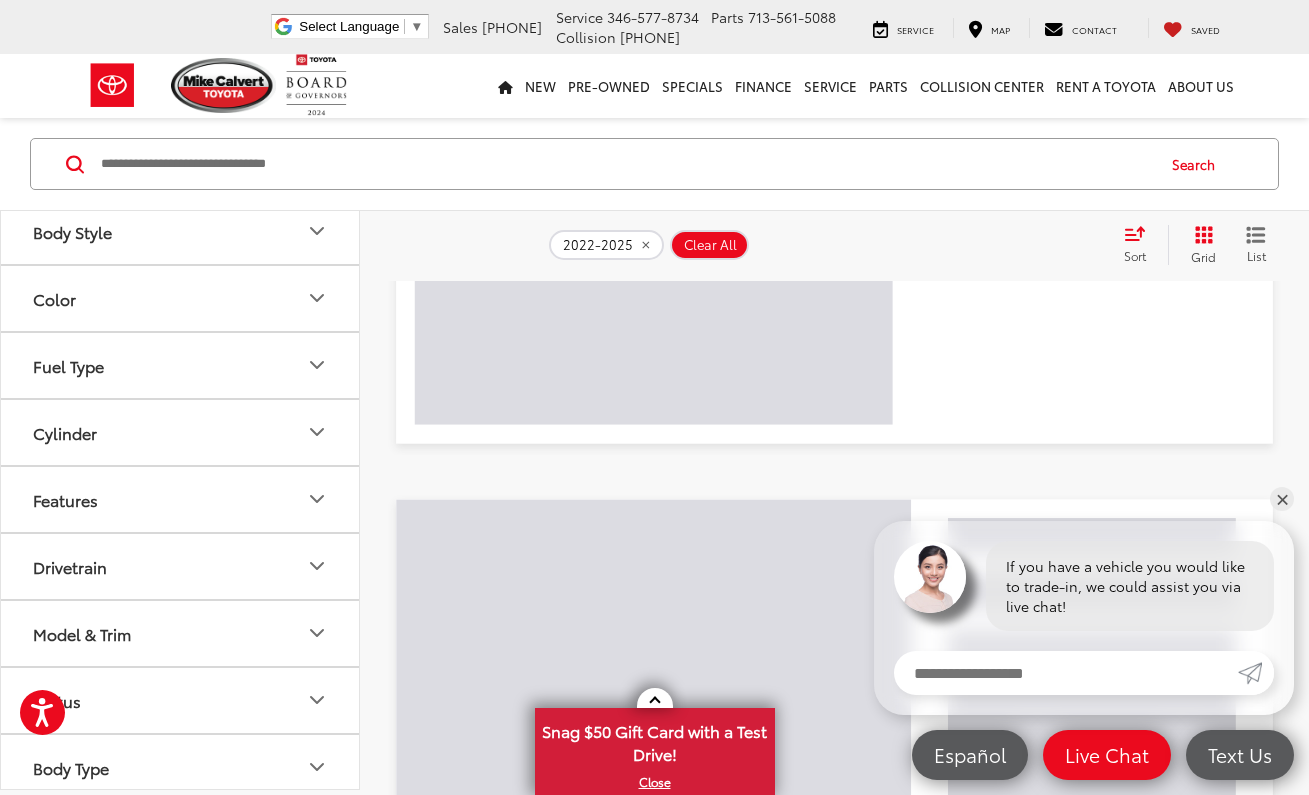 scroll, scrollTop: 245, scrollLeft: 0, axis: vertical 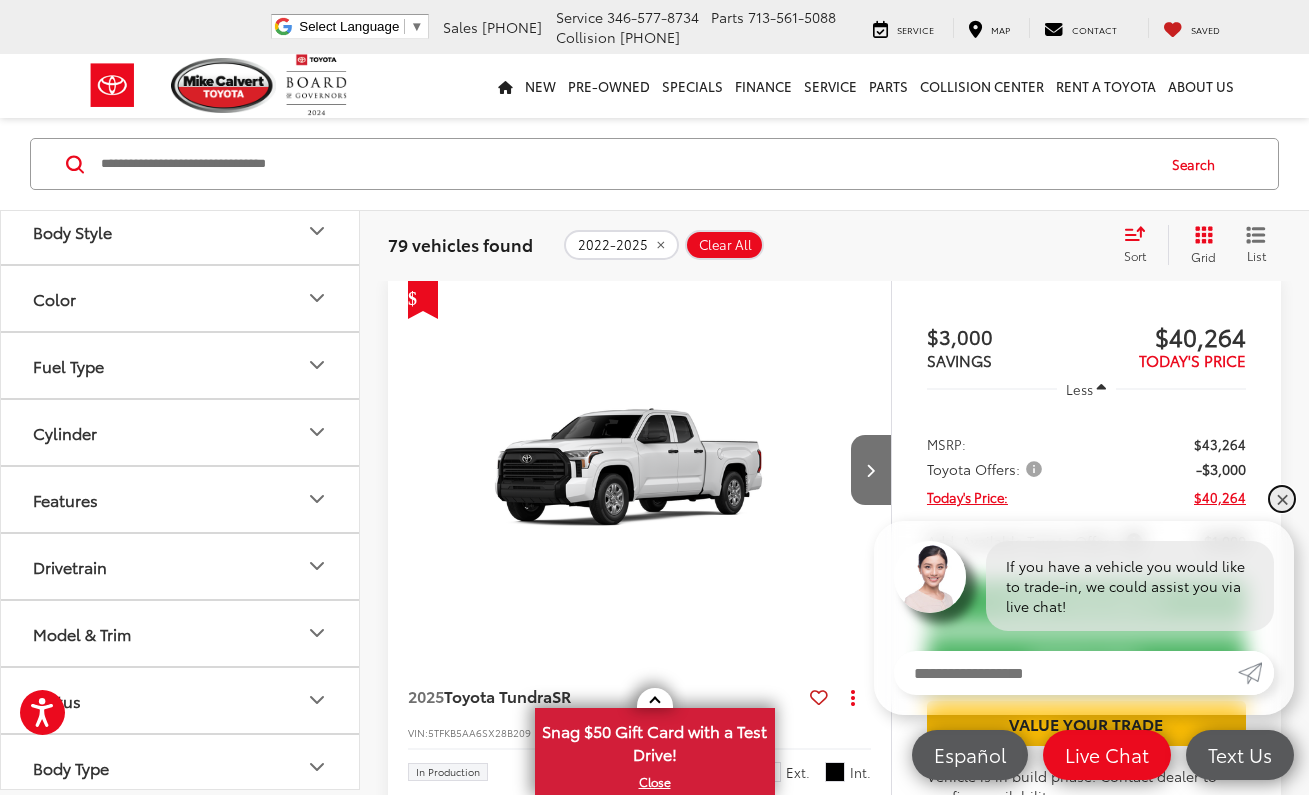 click on "✕" at bounding box center (1282, 499) 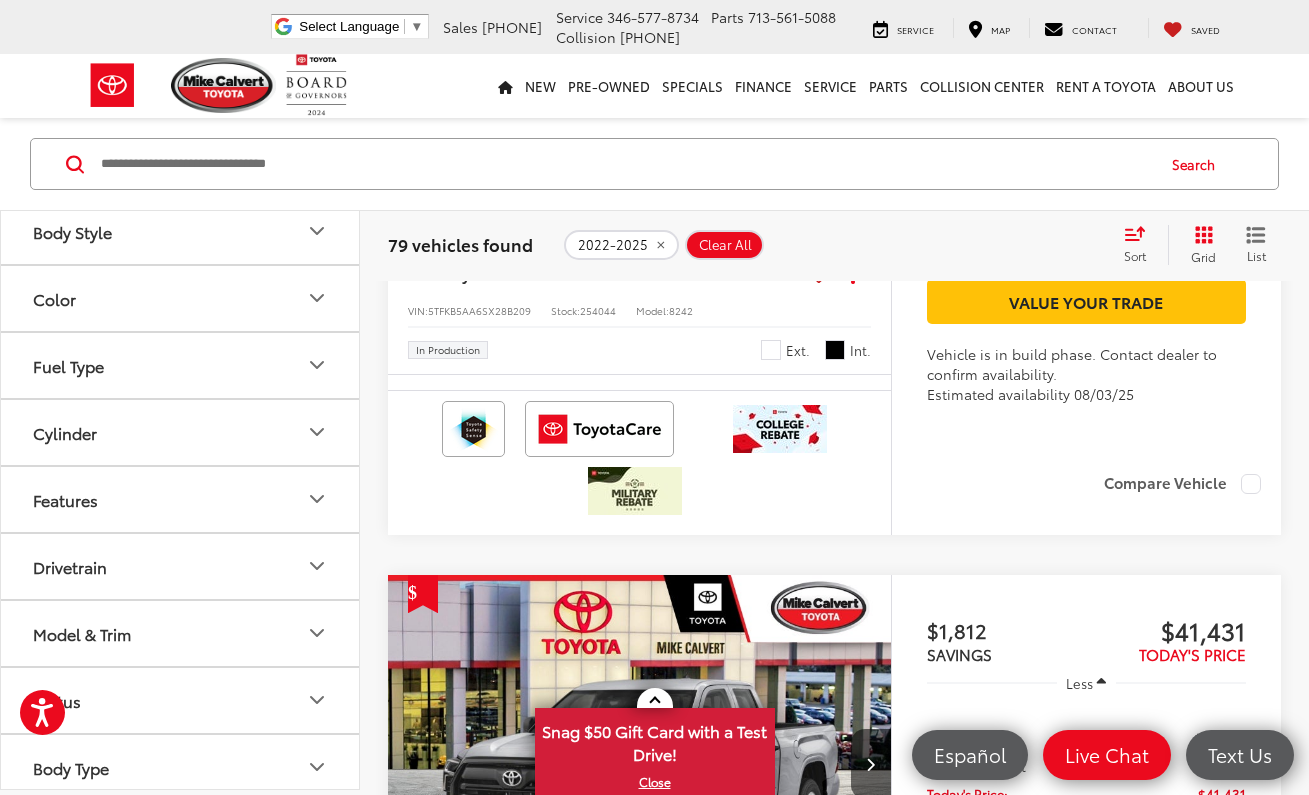 scroll, scrollTop: 527, scrollLeft: 0, axis: vertical 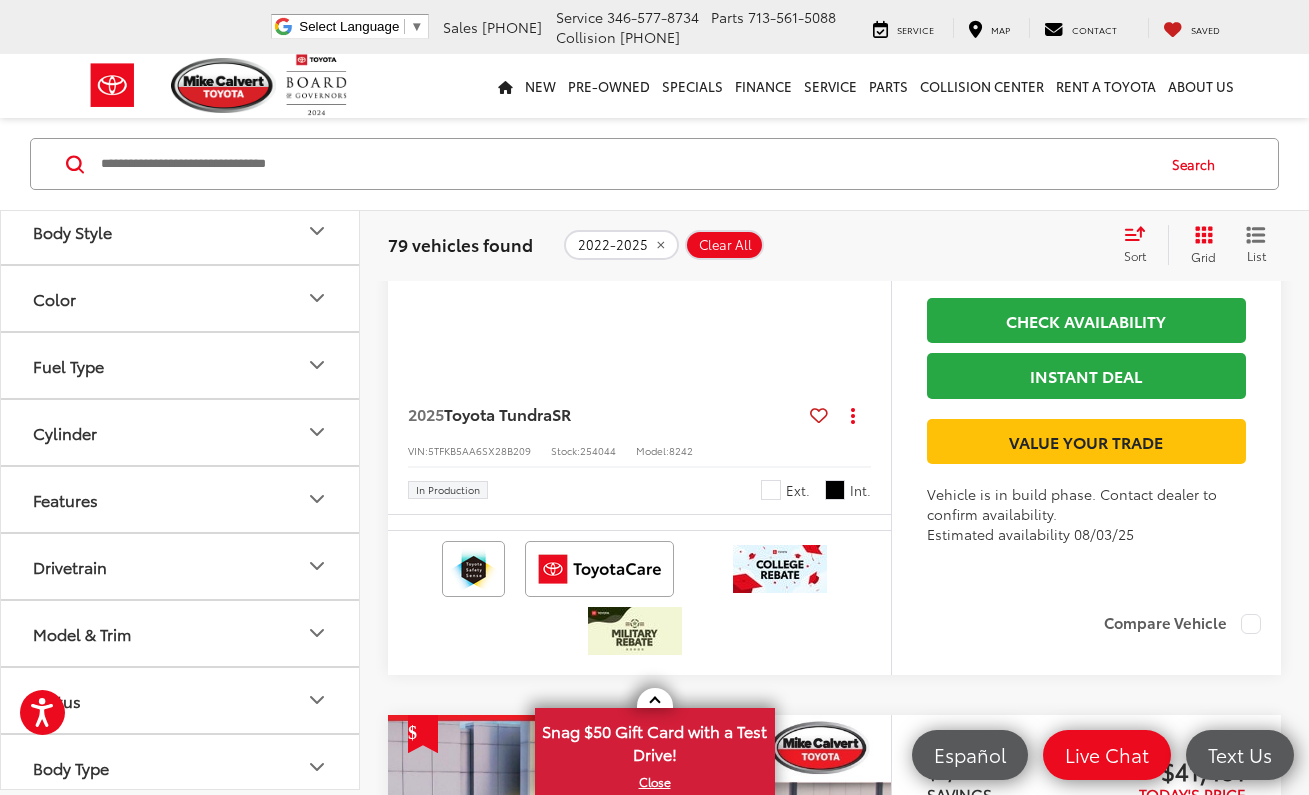 click 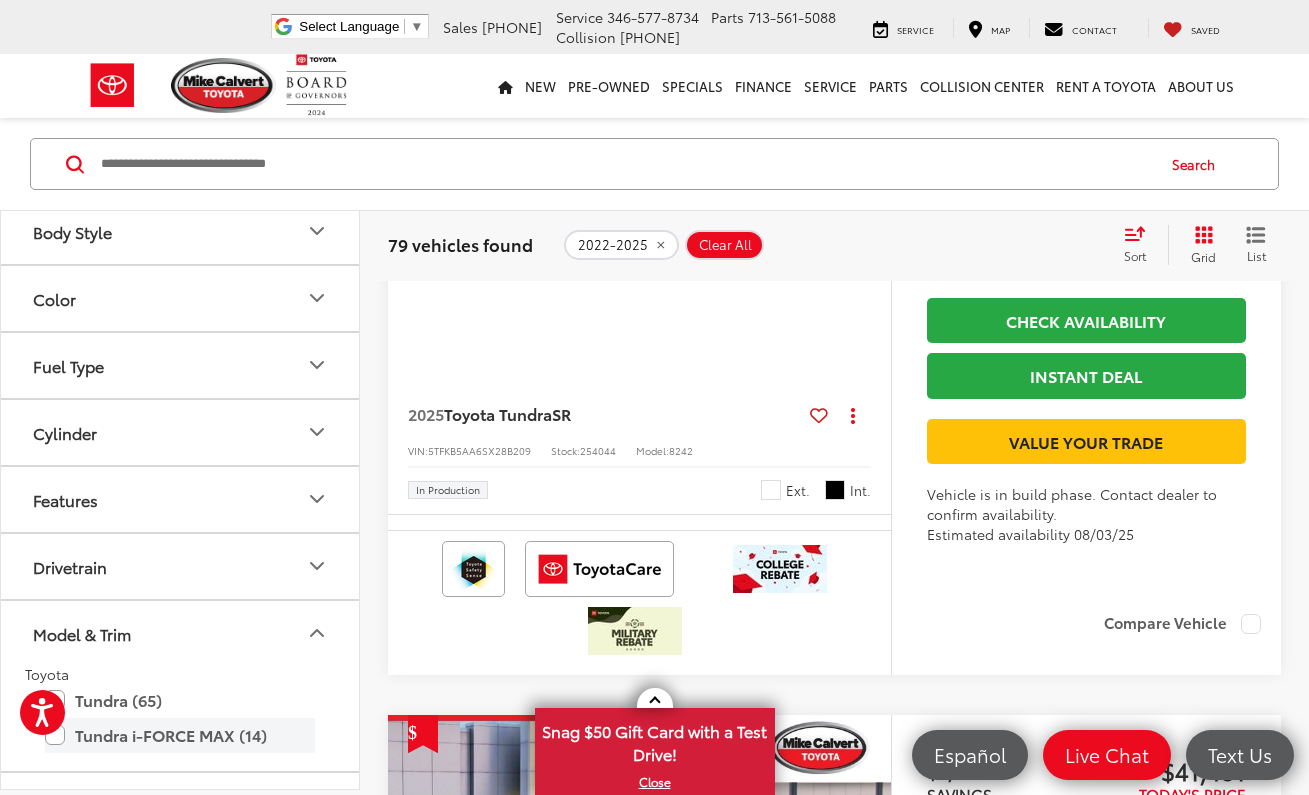 click on "Tundra i-FORCE MAX (14)" at bounding box center (180, 735) 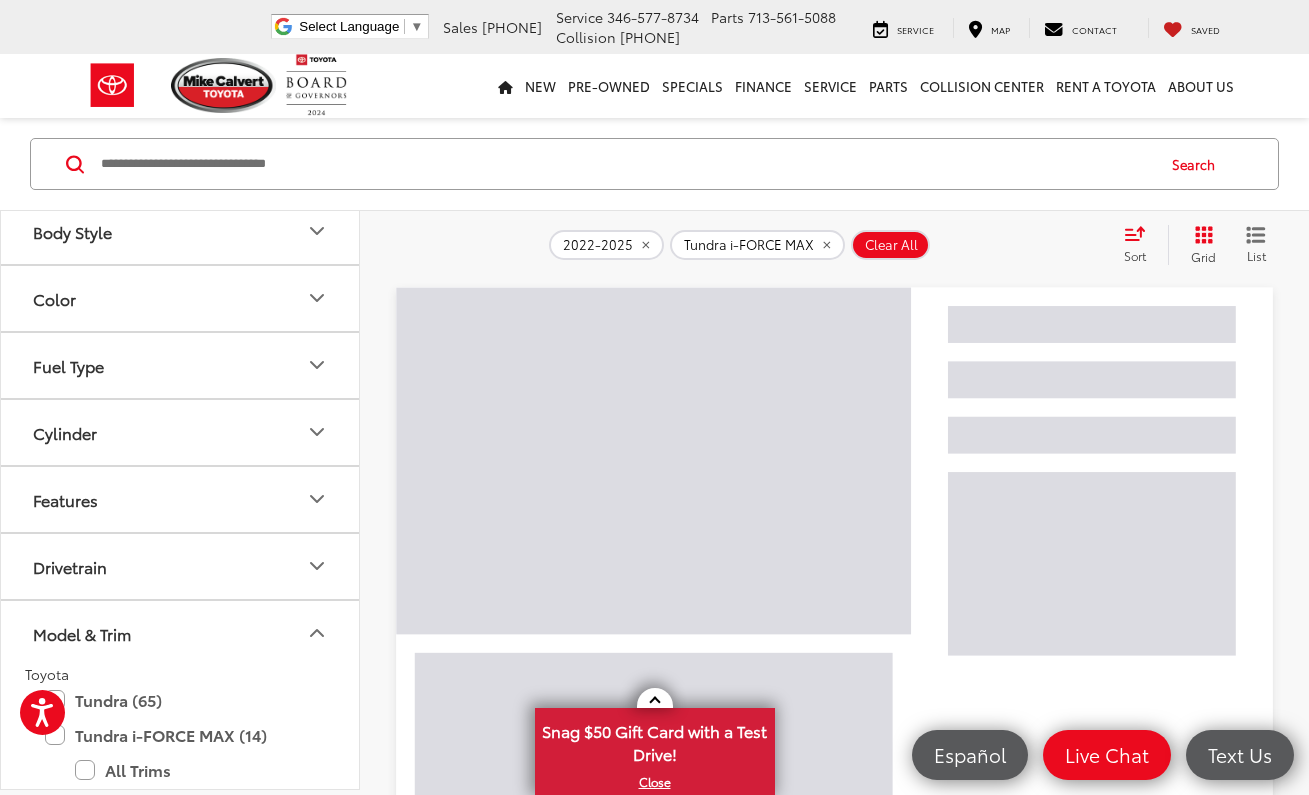 scroll, scrollTop: 241, scrollLeft: 0, axis: vertical 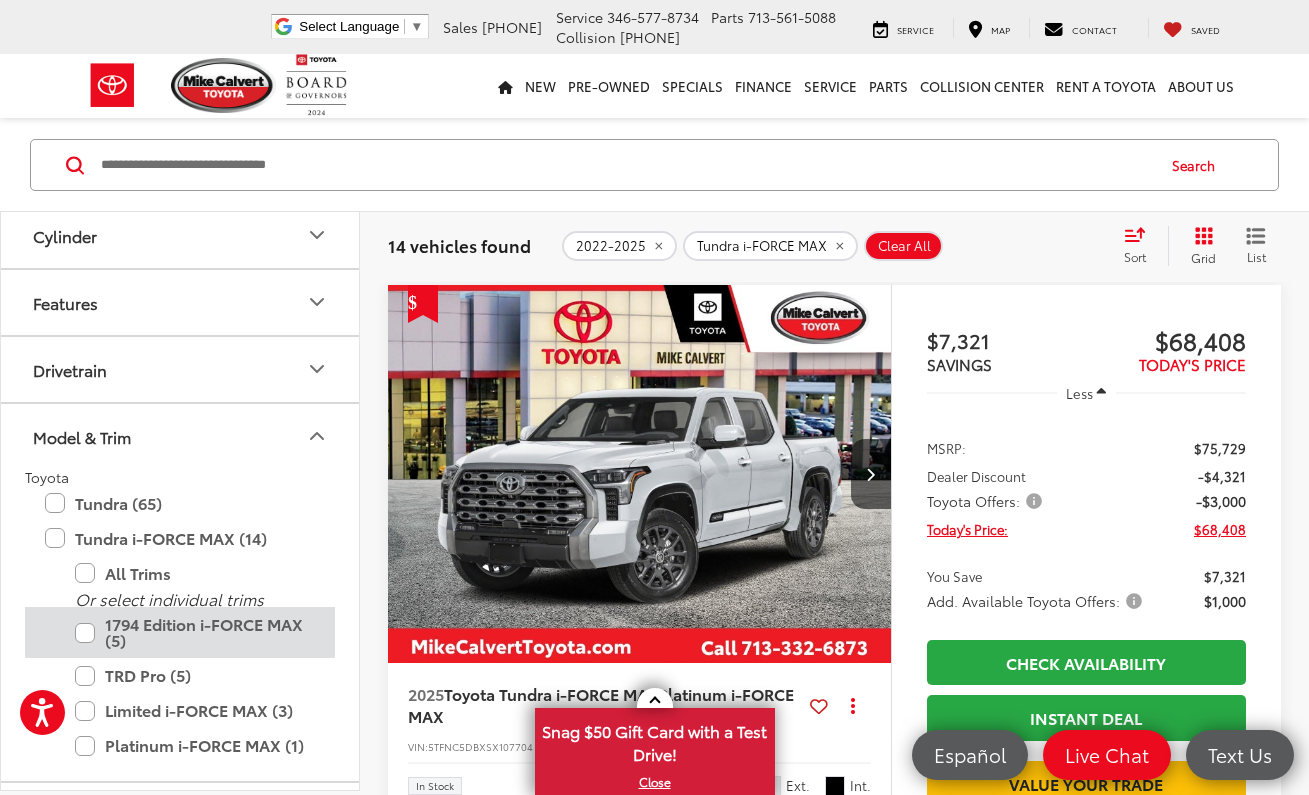 click on "1794 Edition i-FORCE MAX (5)" at bounding box center (195, 632) 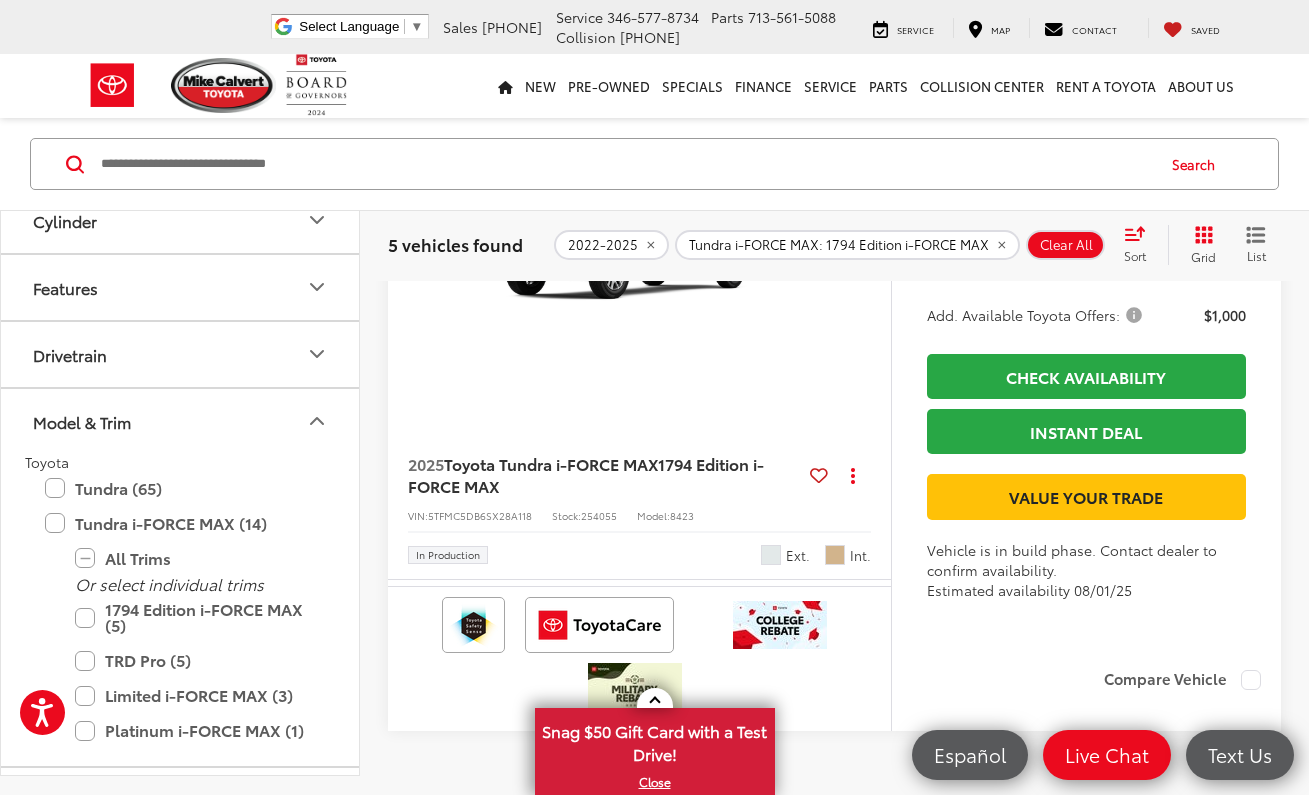 scroll, scrollTop: 3287, scrollLeft: 0, axis: vertical 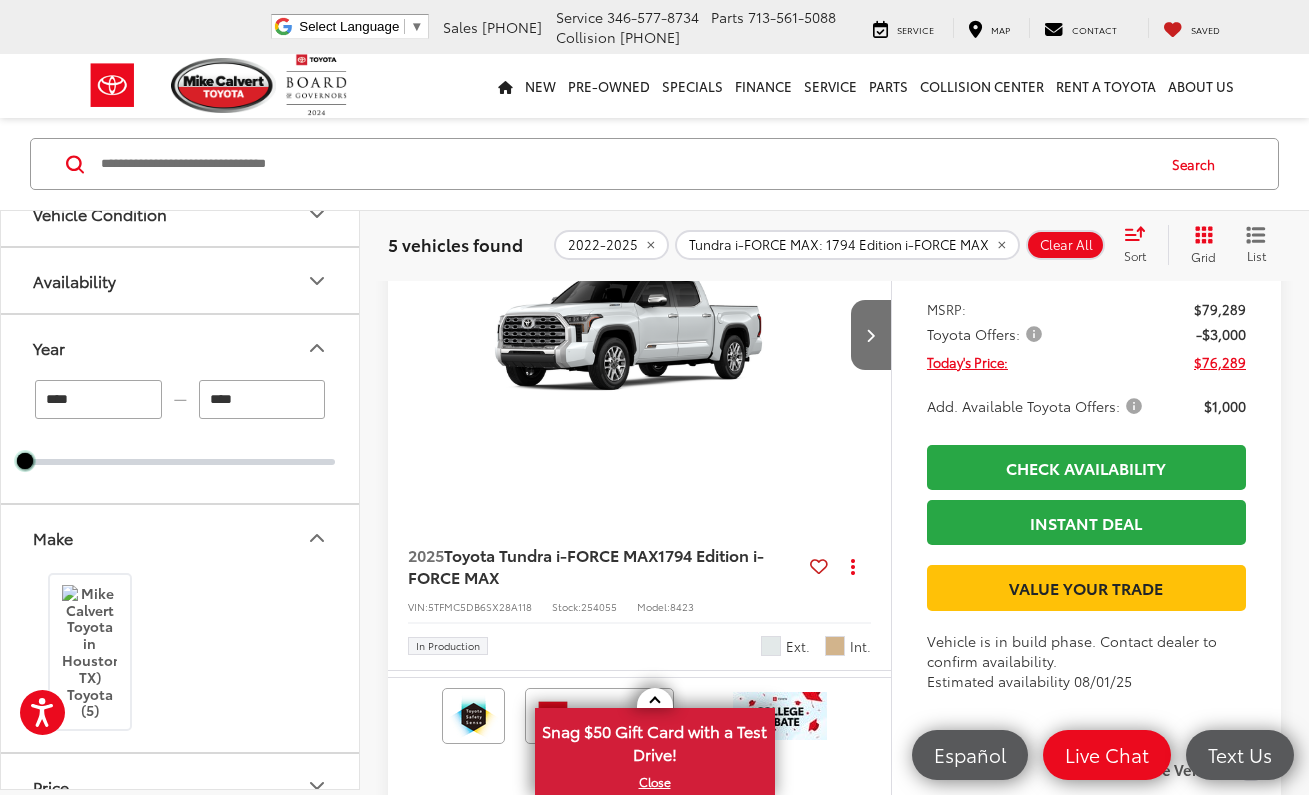 drag, startPoint x: 334, startPoint y: 465, endPoint x: 275, endPoint y: 406, distance: 83.4386 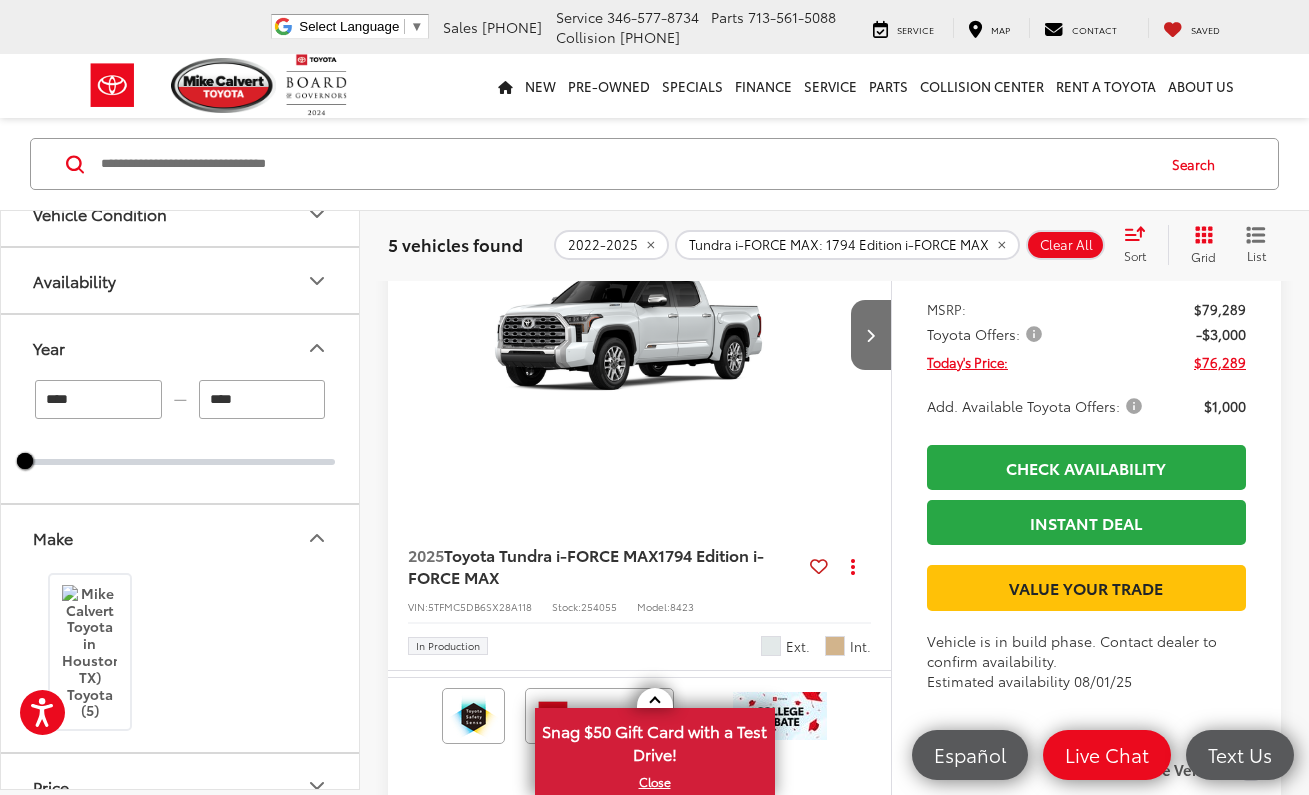 click on "****" at bounding box center [262, 399] 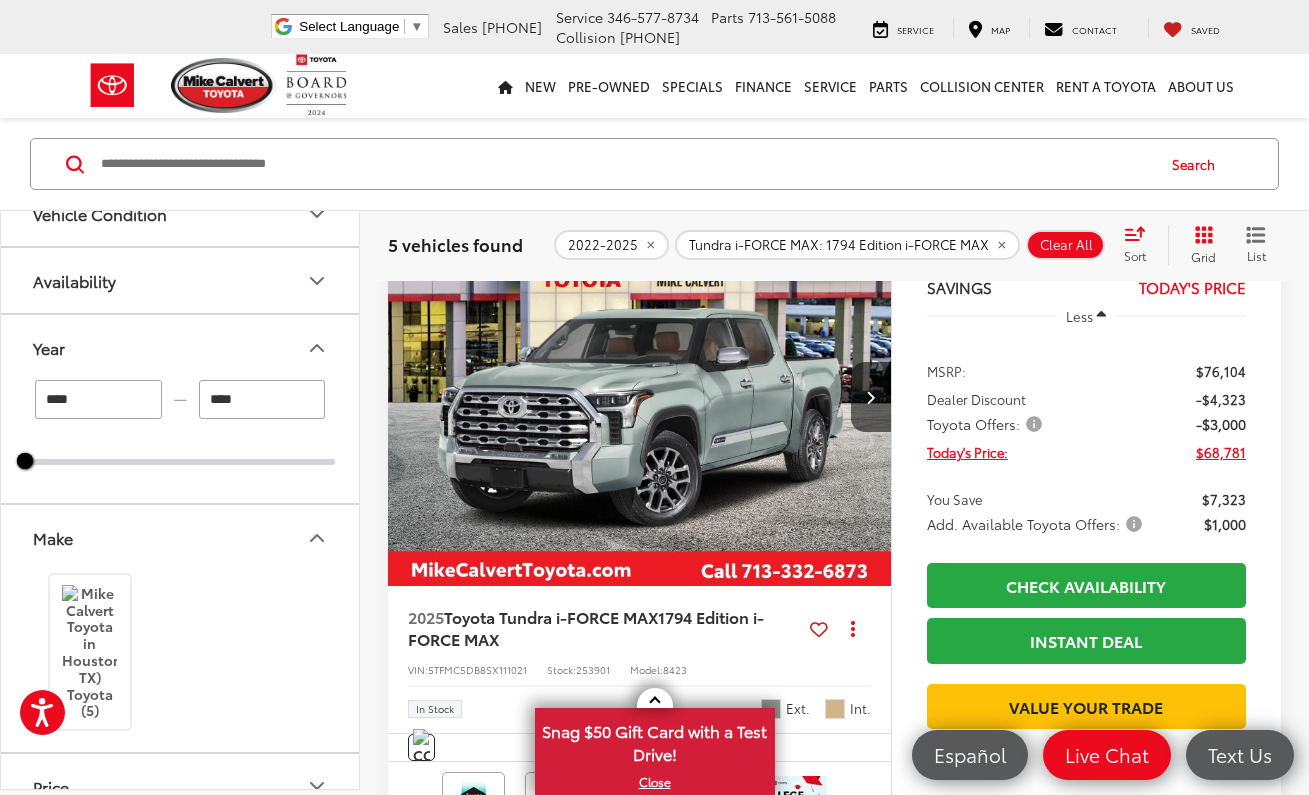 scroll, scrollTop: 241, scrollLeft: 0, axis: vertical 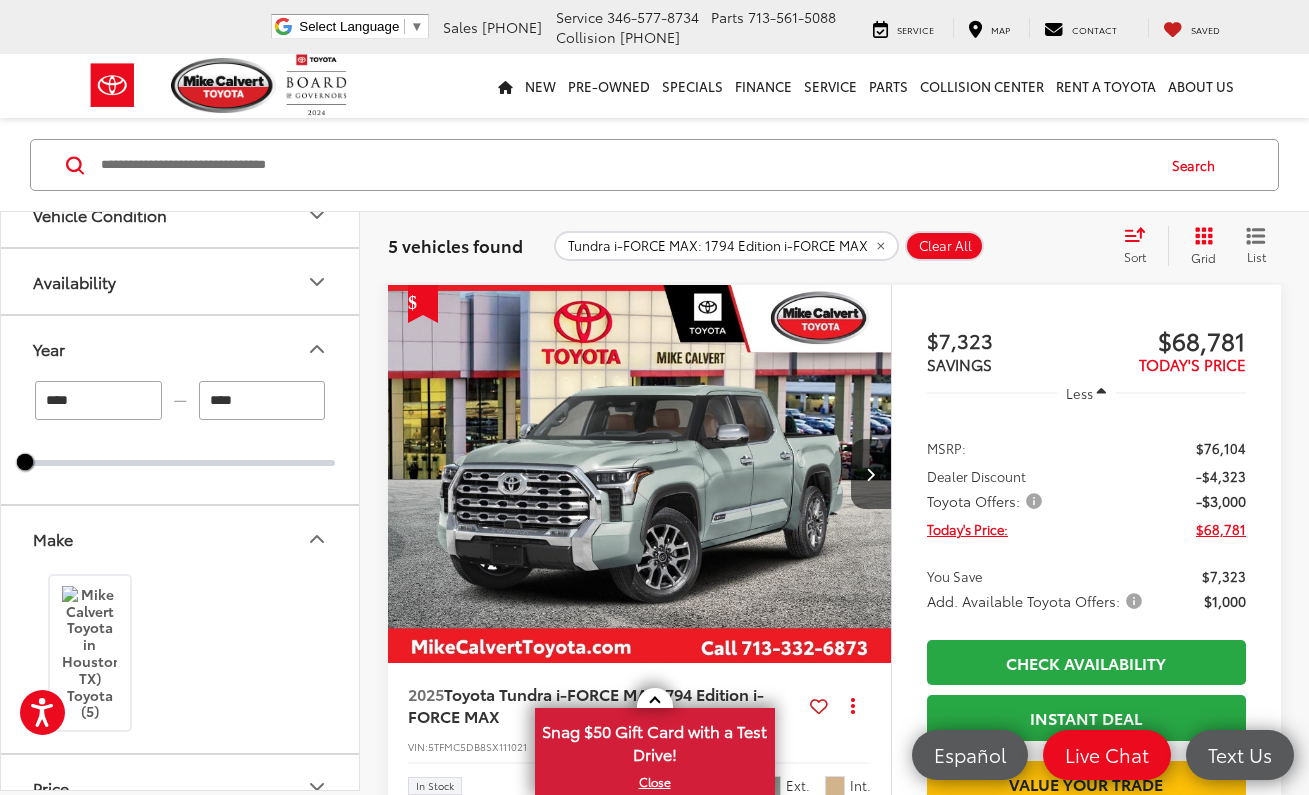 click on "****" at bounding box center [98, 400] 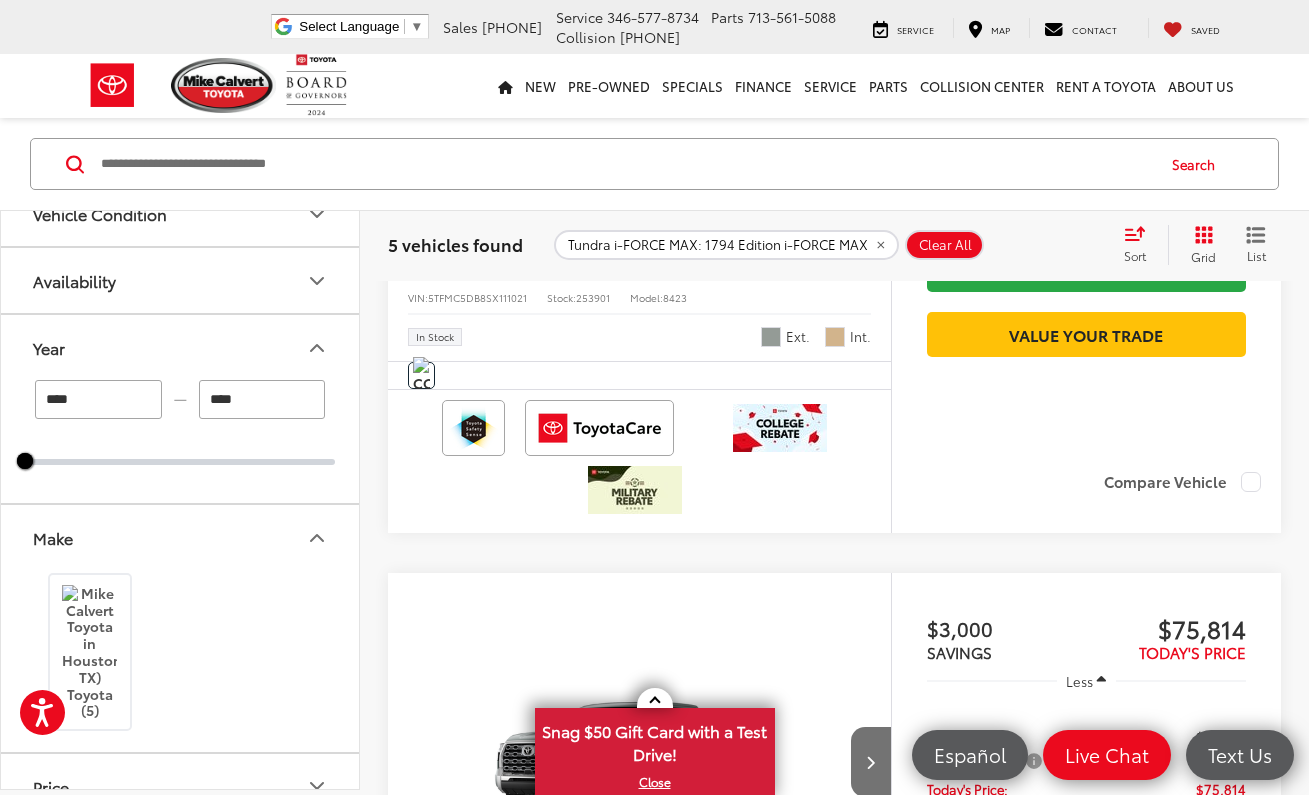 scroll, scrollTop: 472, scrollLeft: 0, axis: vertical 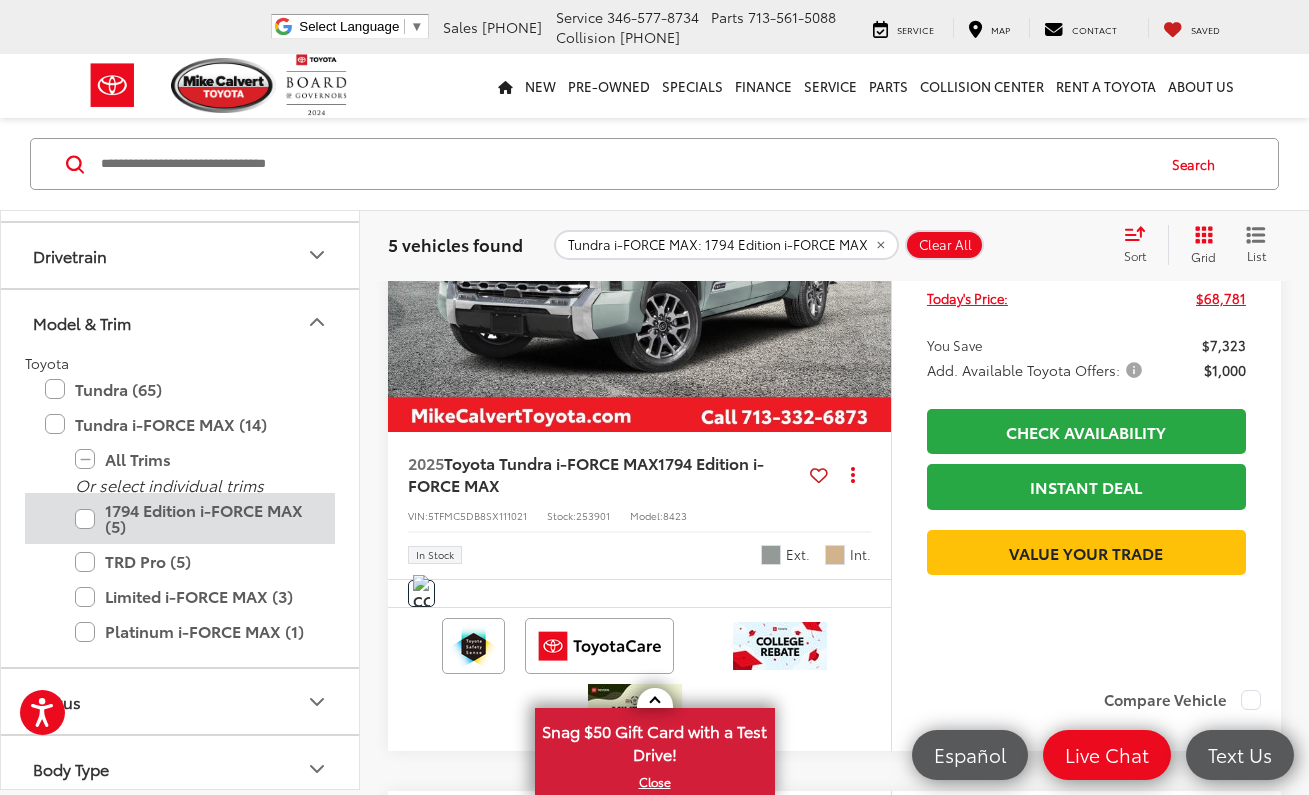 type on "****" 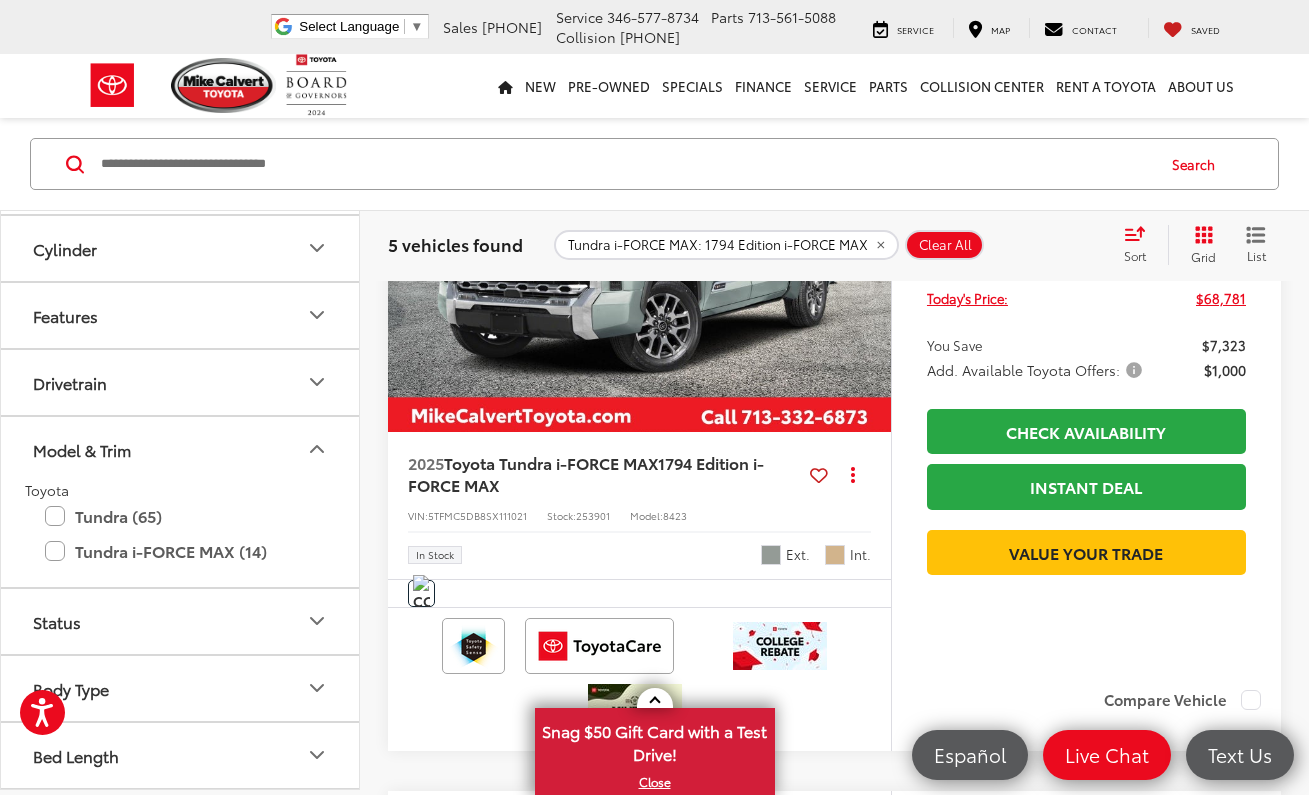 scroll, scrollTop: 891, scrollLeft: 0, axis: vertical 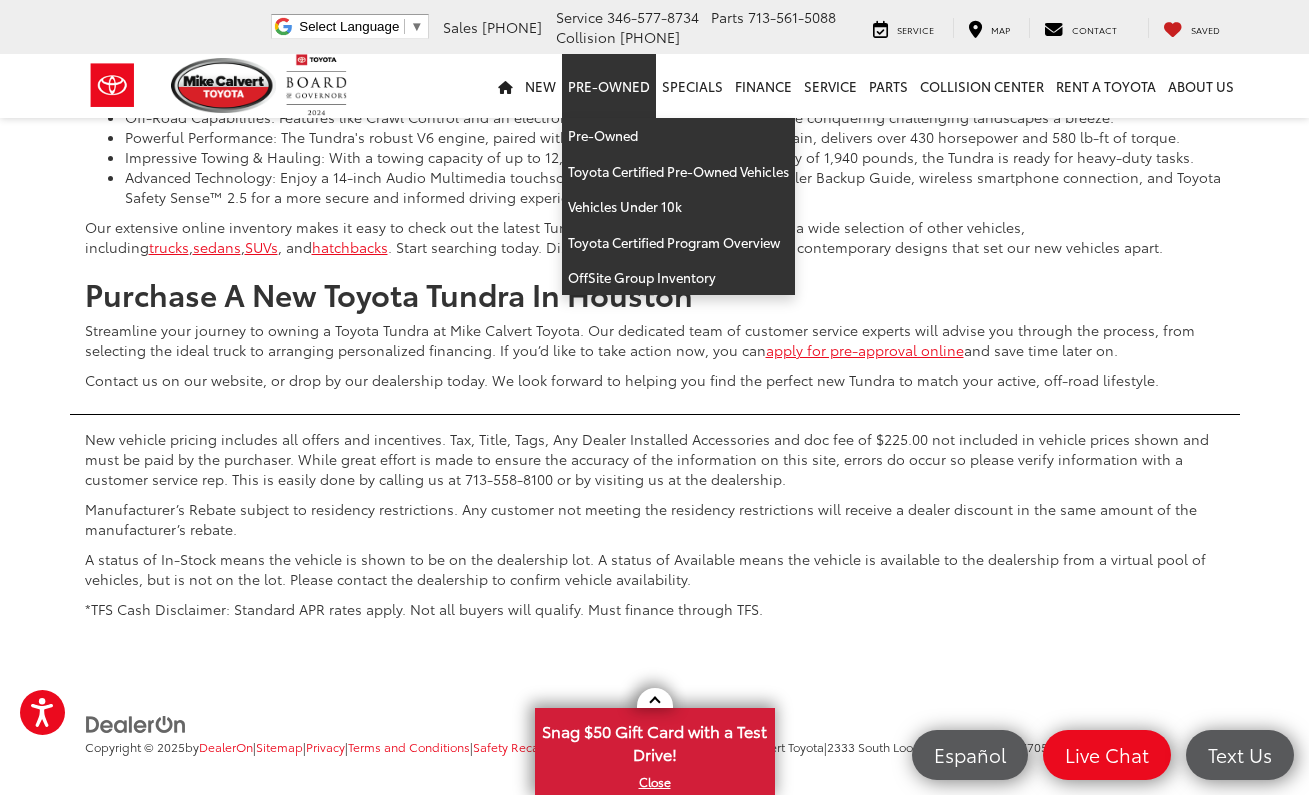 click on "Pre-Owned" at bounding box center [609, 86] 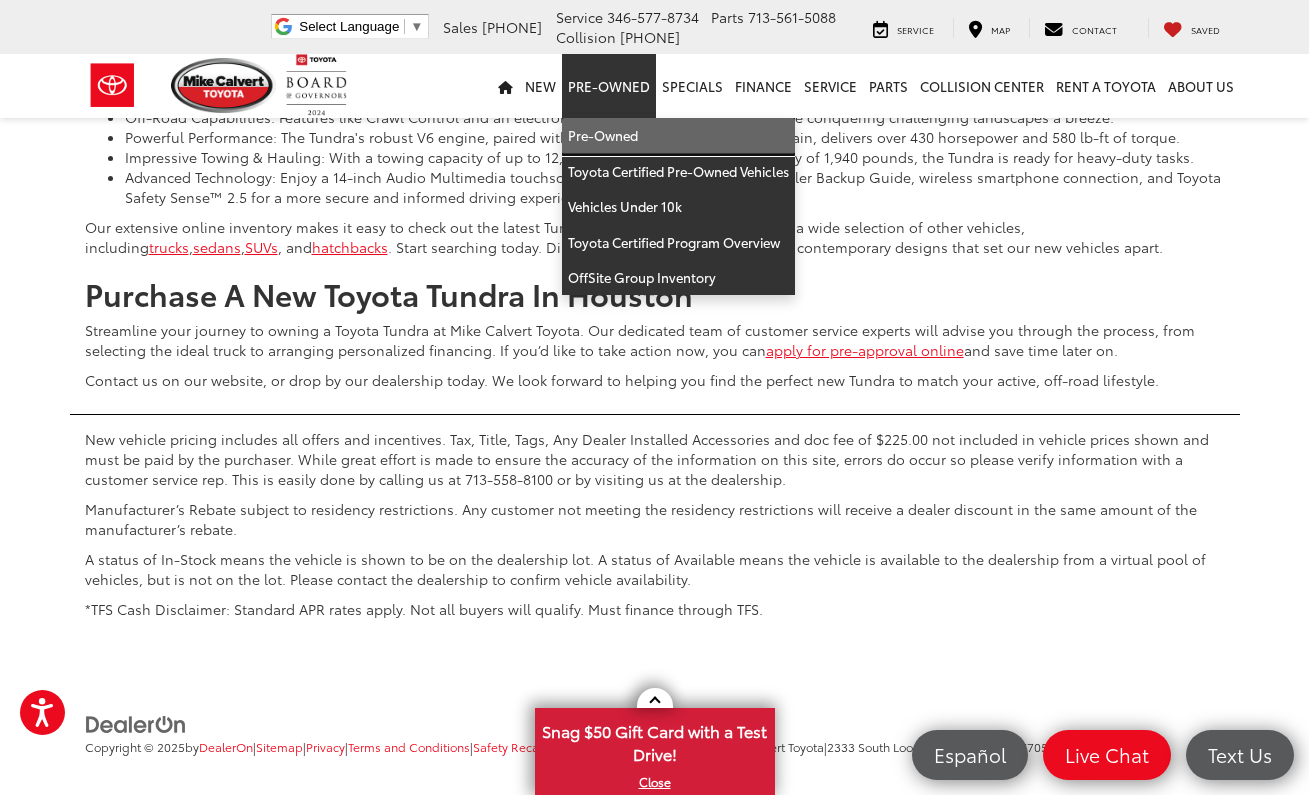 click on "Pre-Owned" at bounding box center [678, 136] 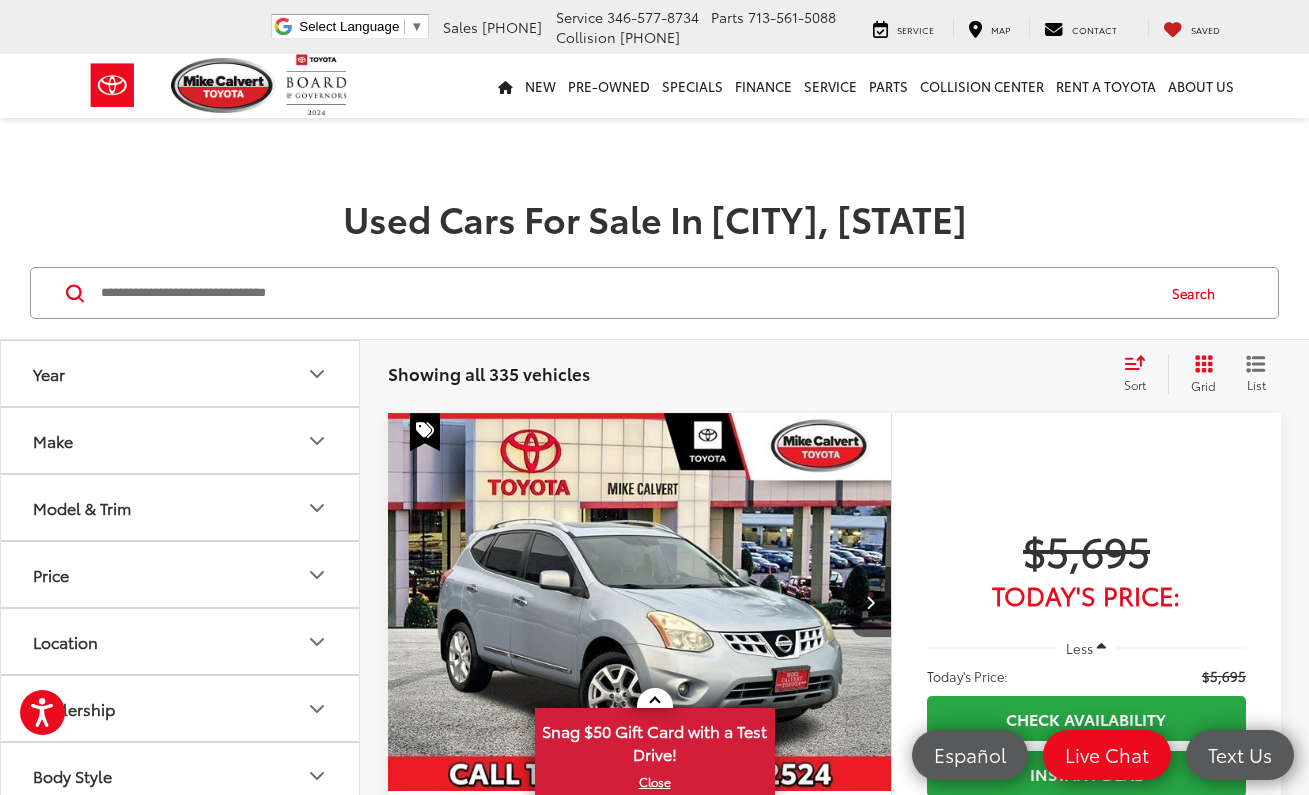 click 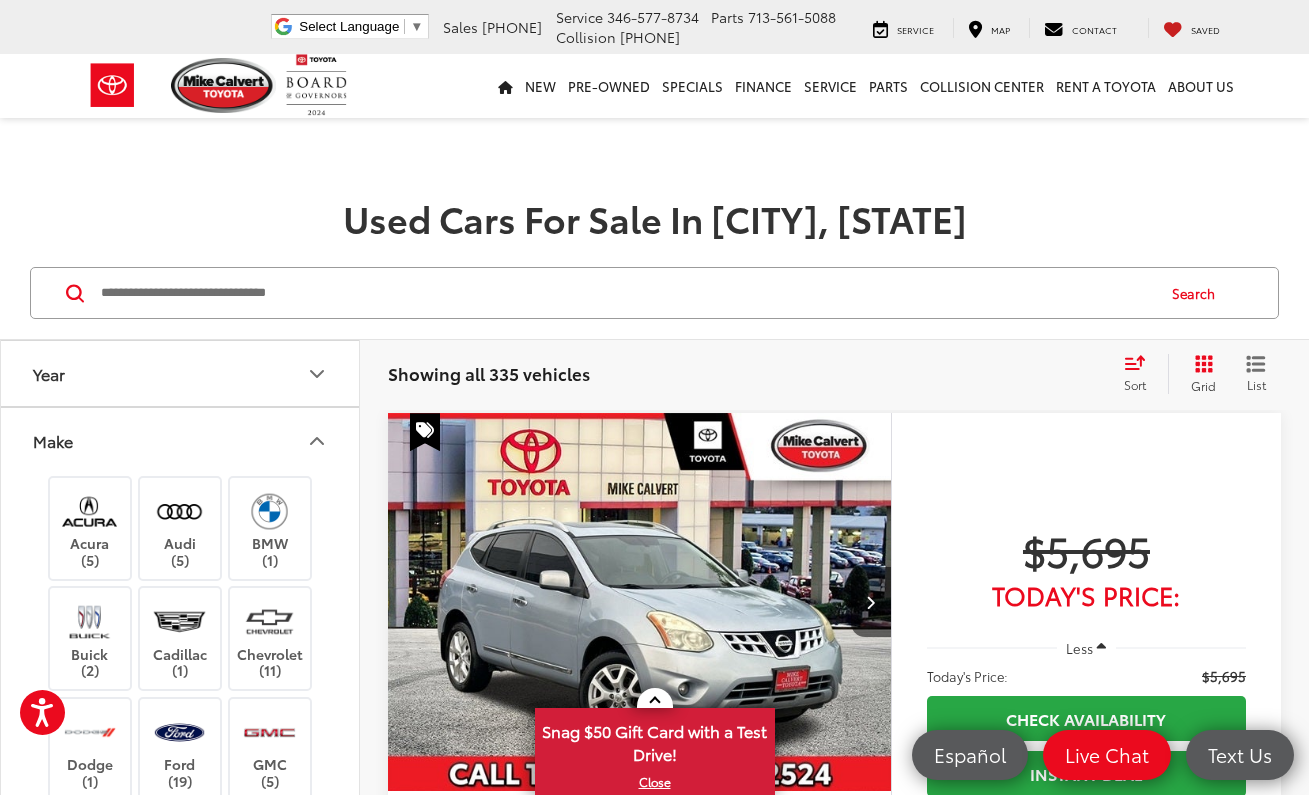 click 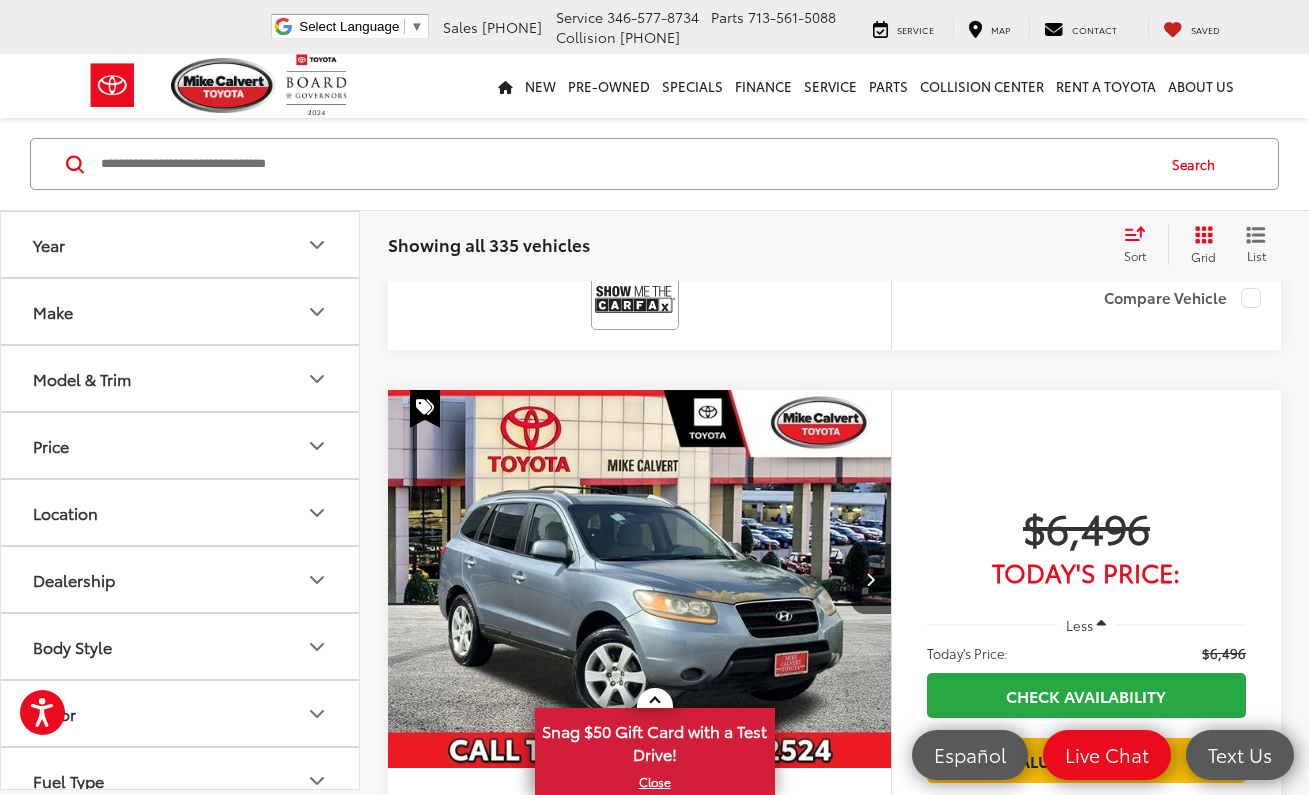 click 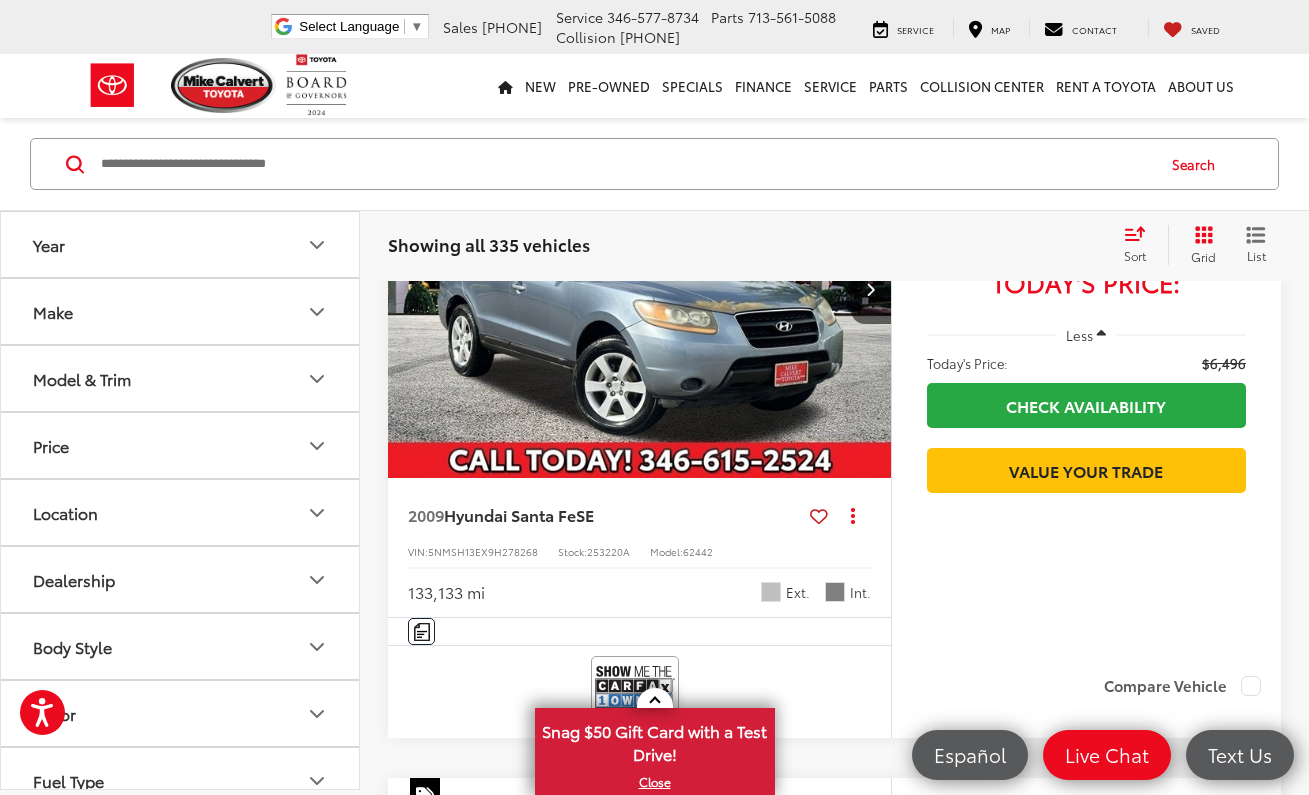 scroll, scrollTop: 0, scrollLeft: 0, axis: both 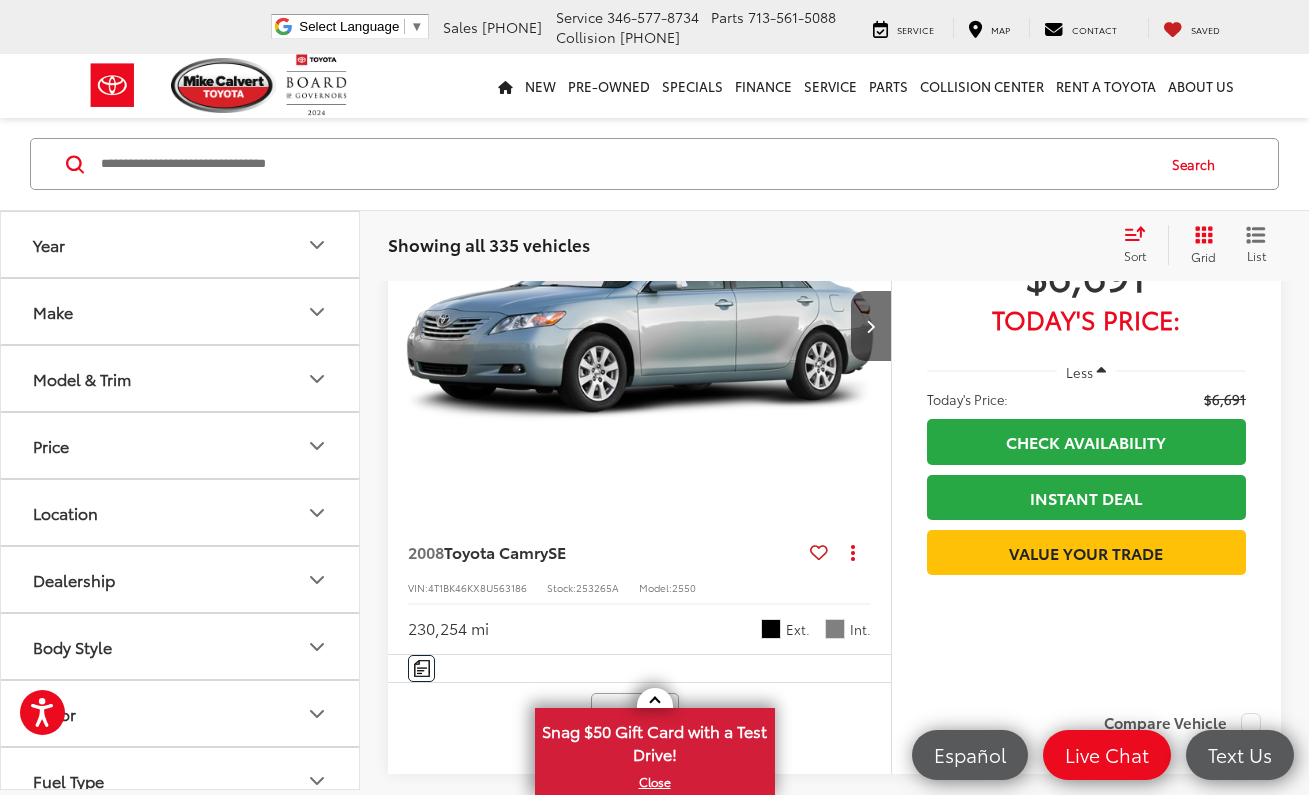 click at bounding box center (1101, 371) 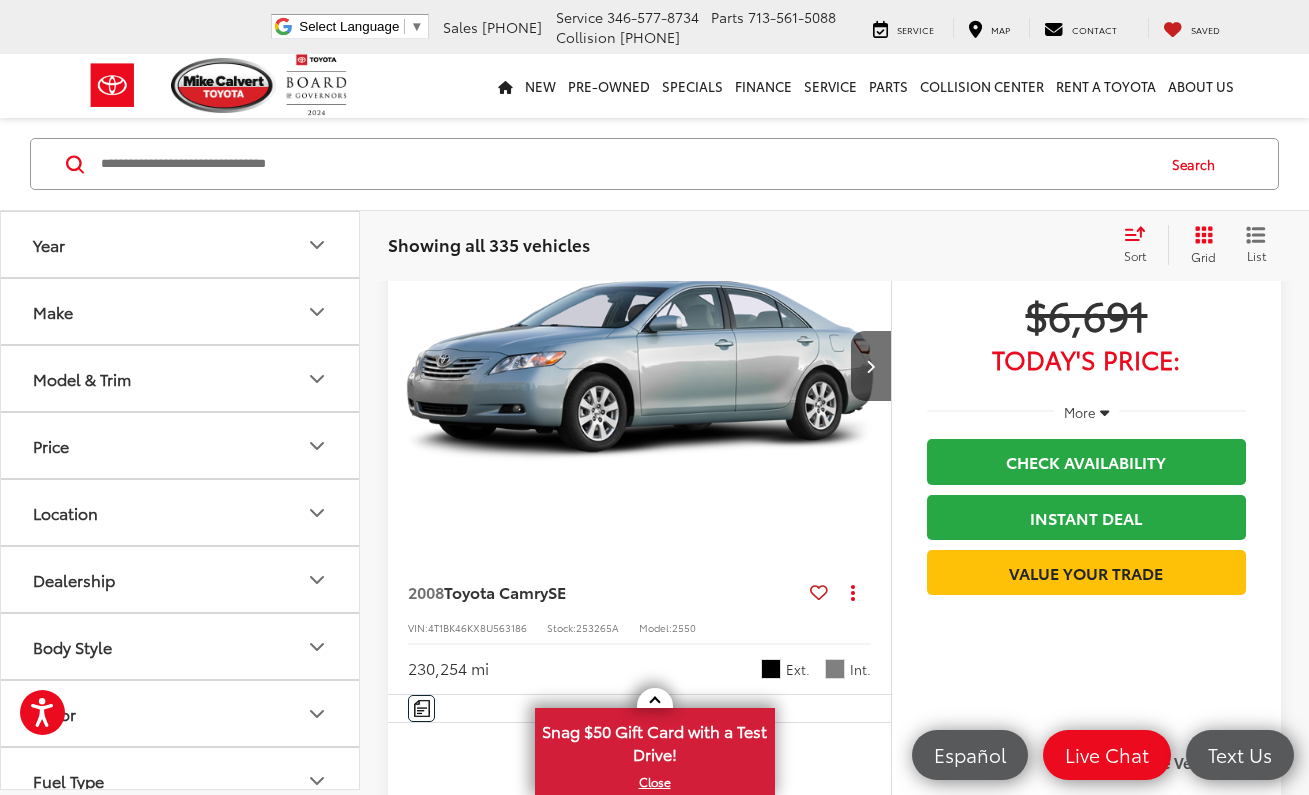 scroll, scrollTop: 2898, scrollLeft: 0, axis: vertical 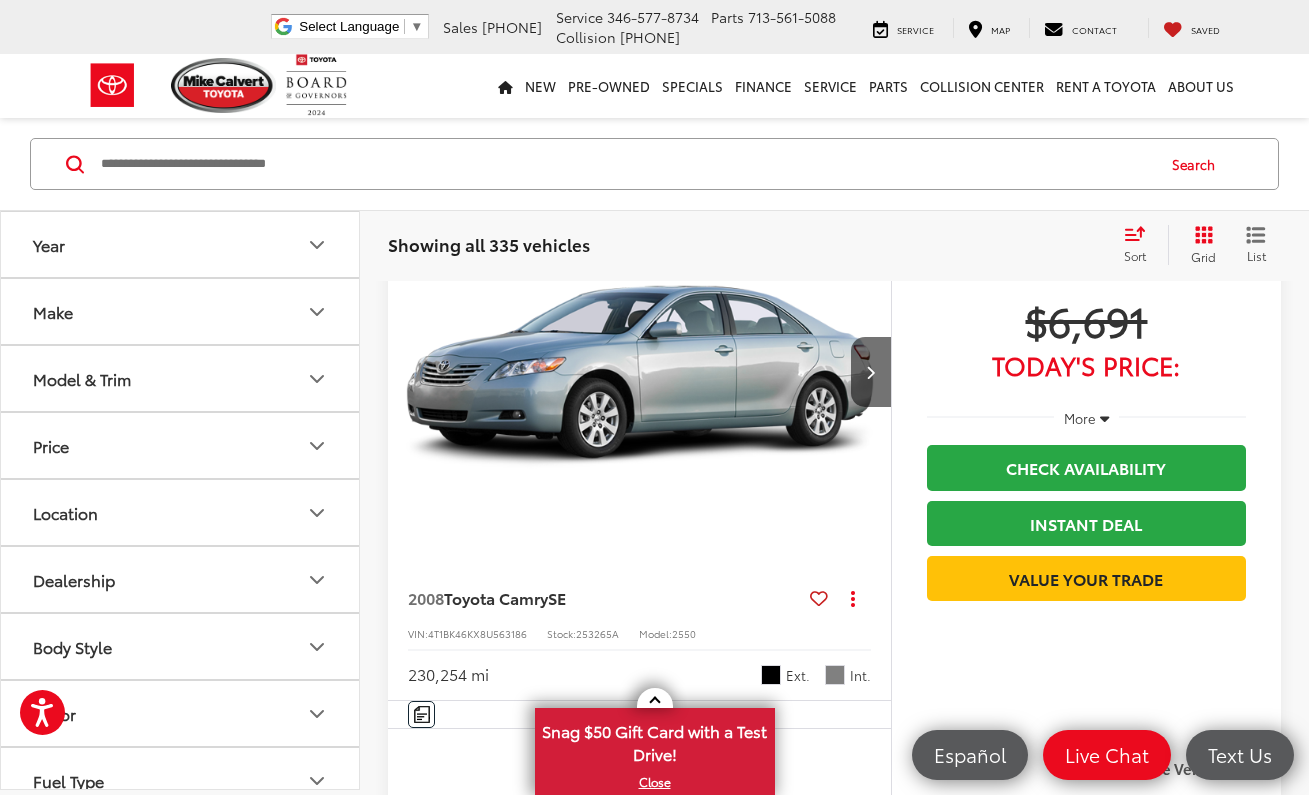 click at bounding box center (1104, 417) 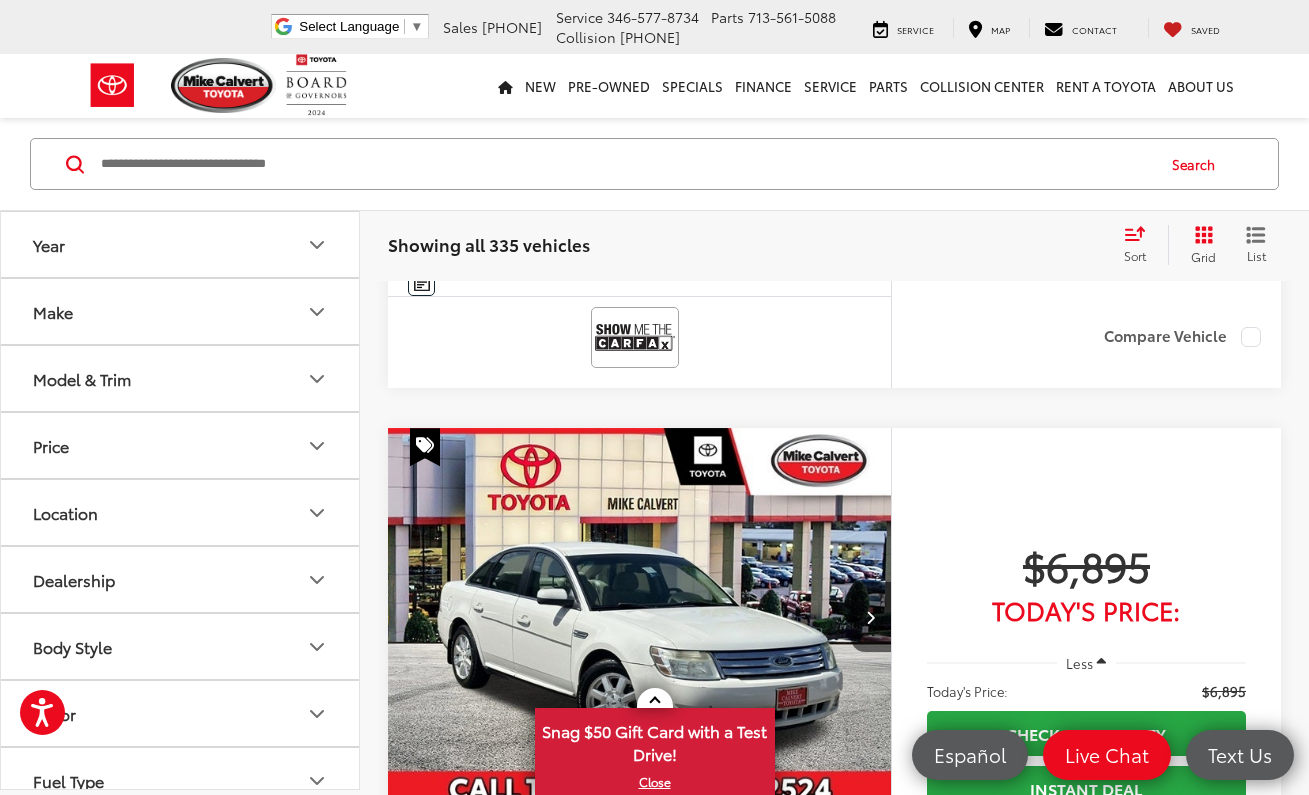 scroll, scrollTop: 4342, scrollLeft: 0, axis: vertical 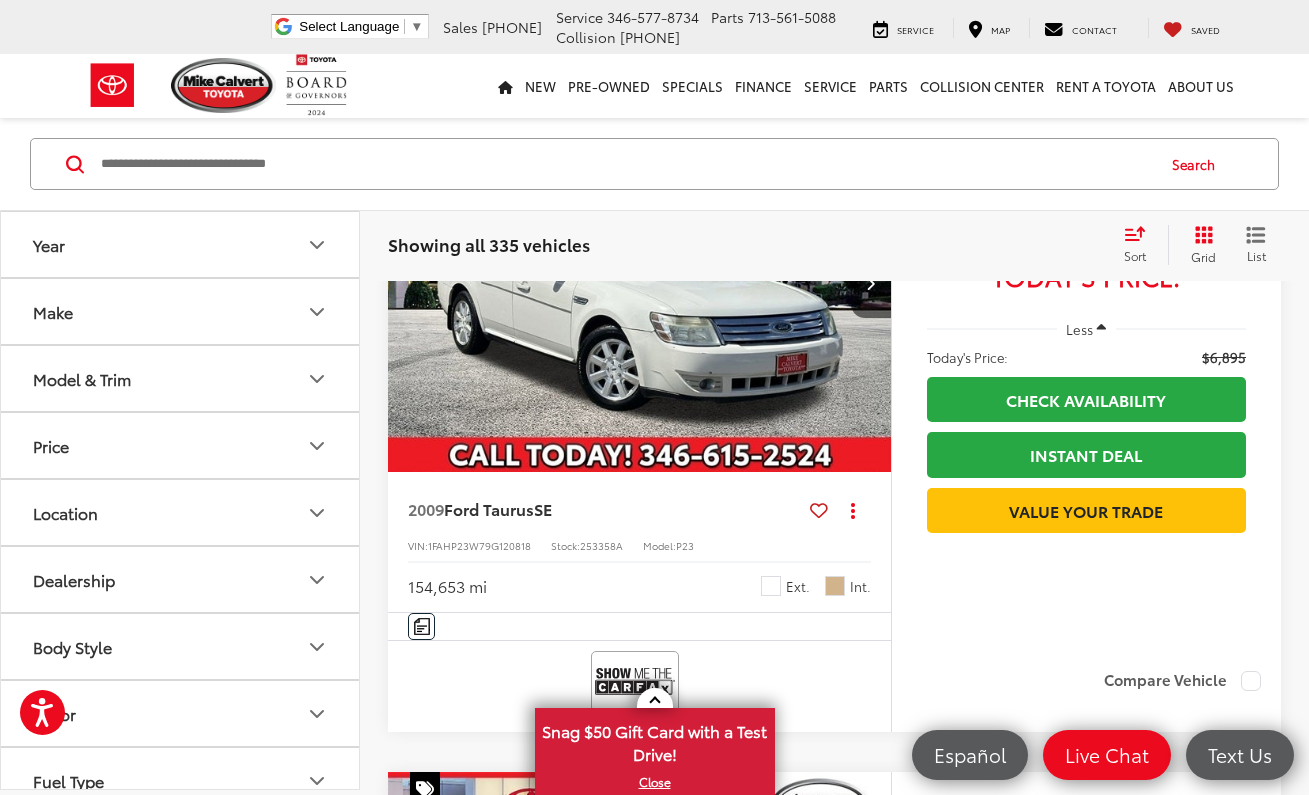 click 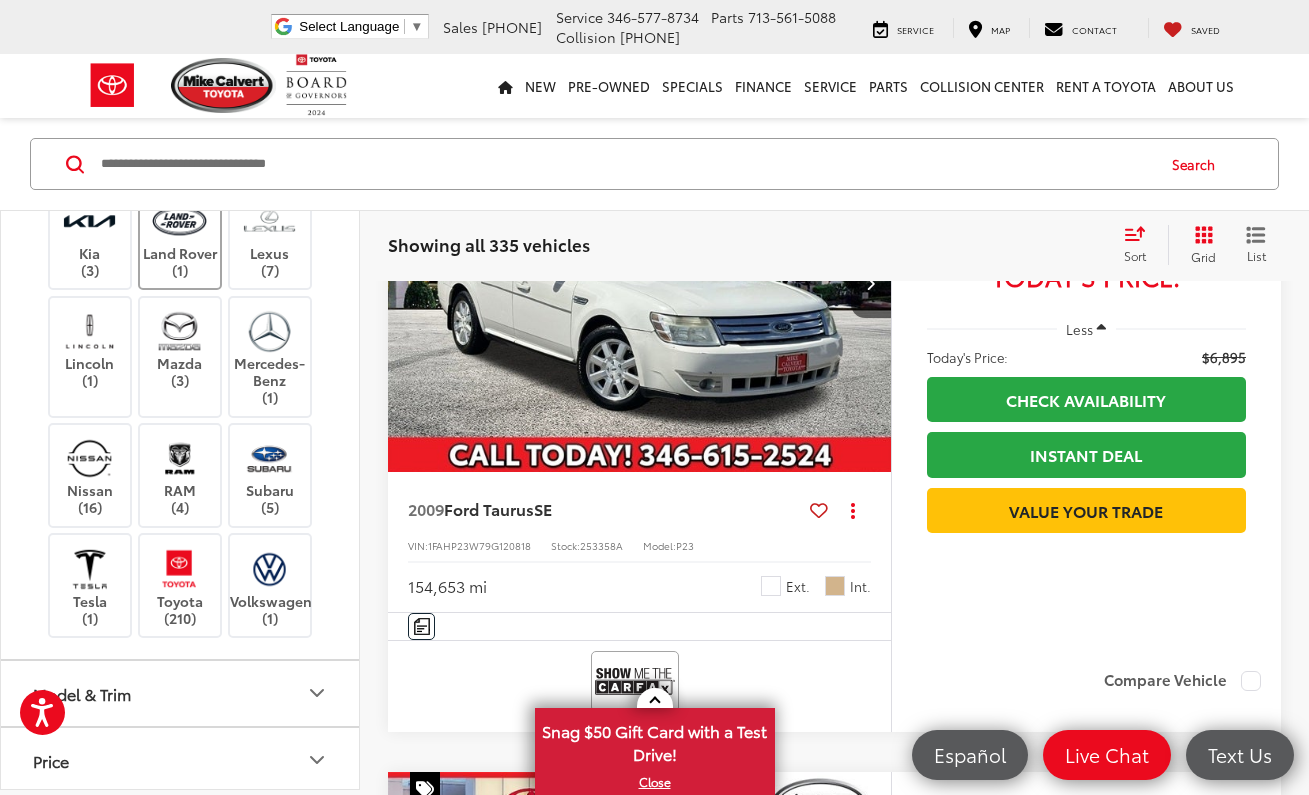 scroll, scrollTop: 739, scrollLeft: 0, axis: vertical 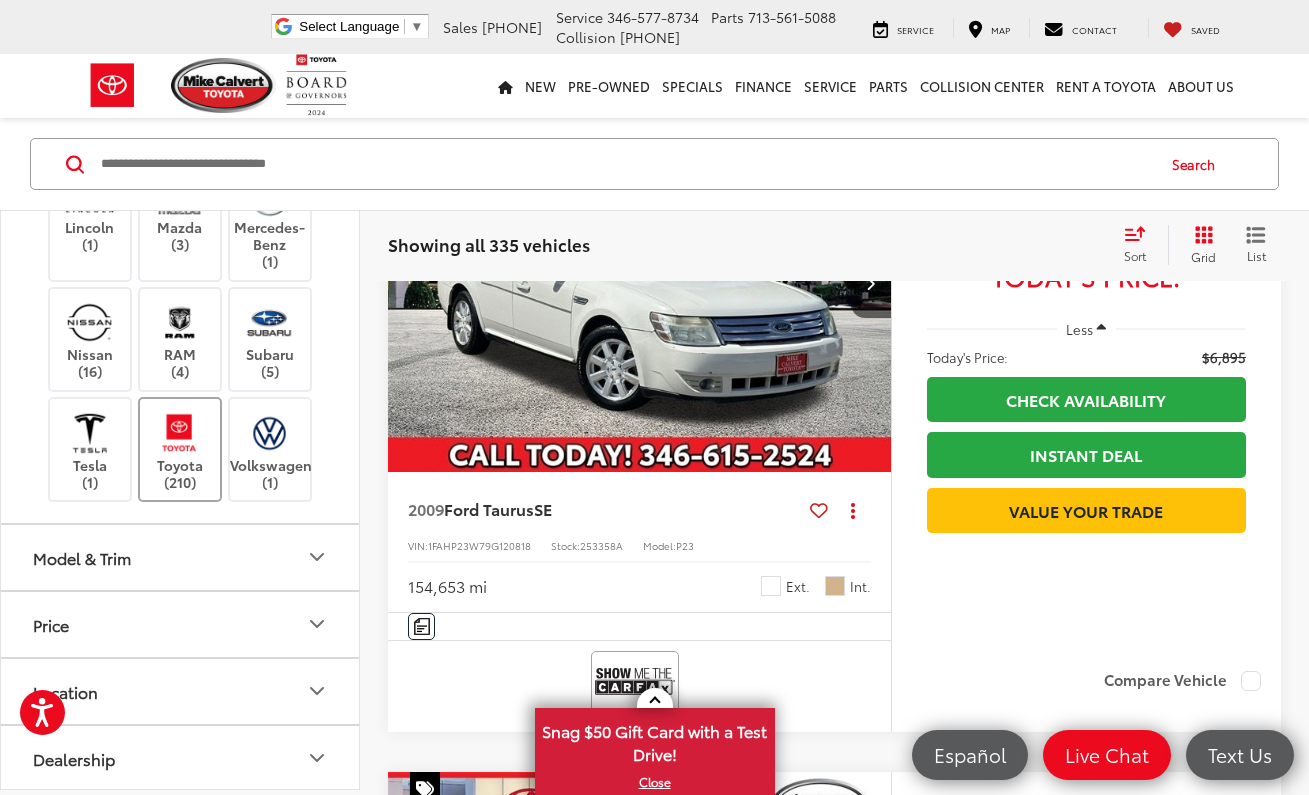 click at bounding box center [179, 432] 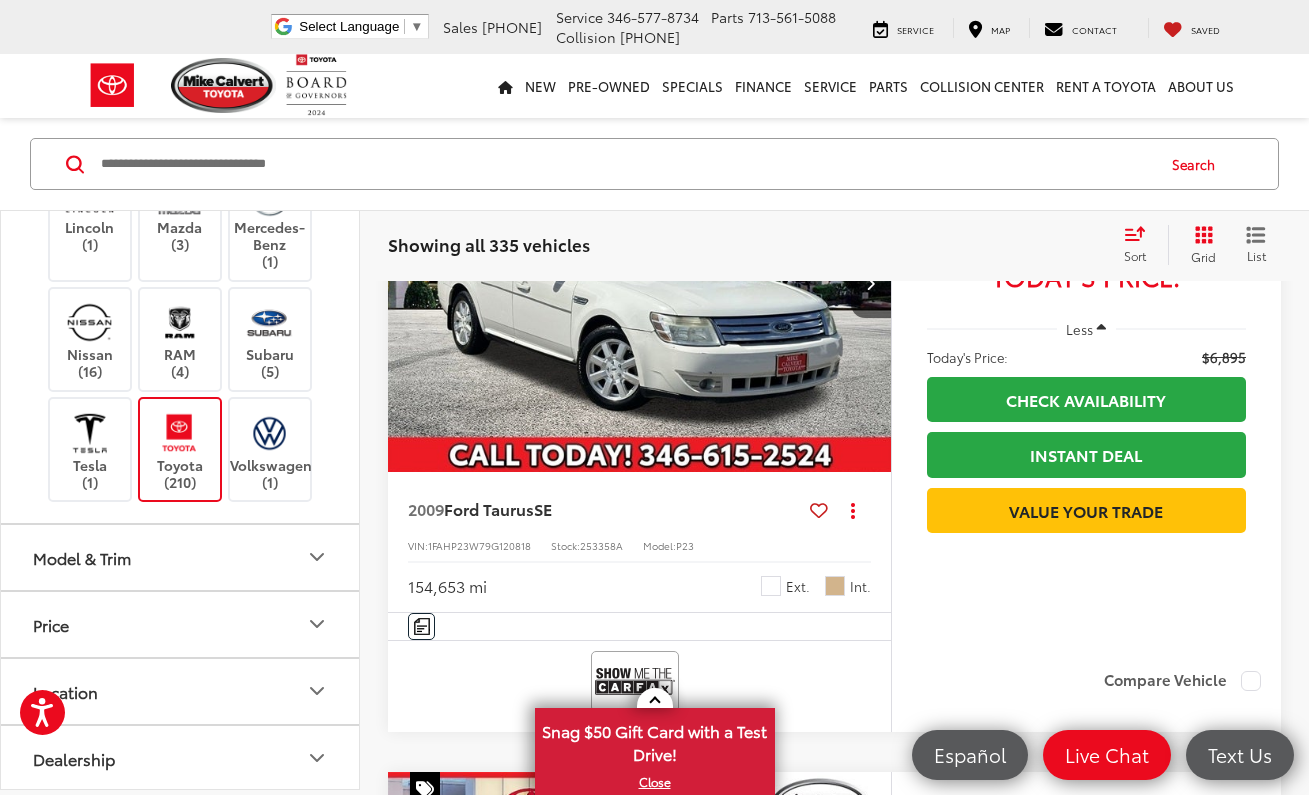 scroll, scrollTop: 128, scrollLeft: 0, axis: vertical 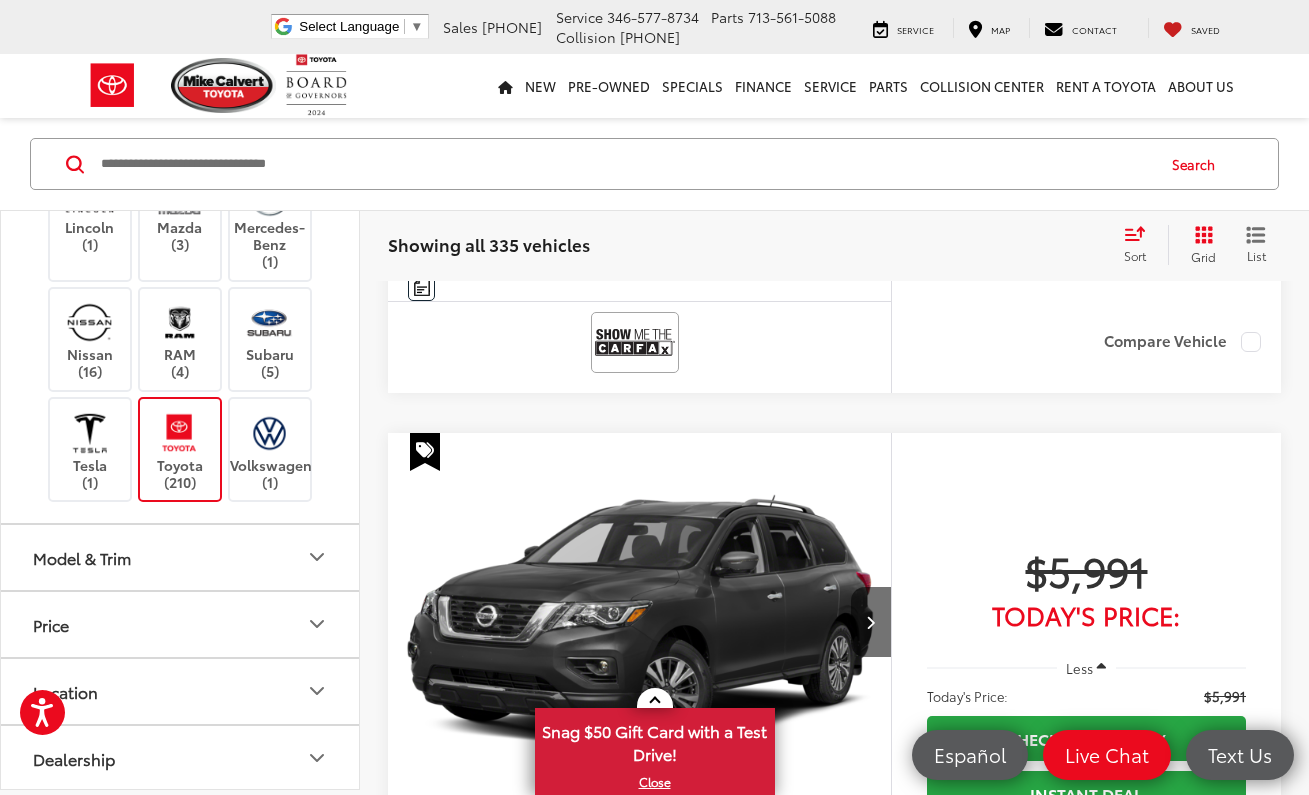 click 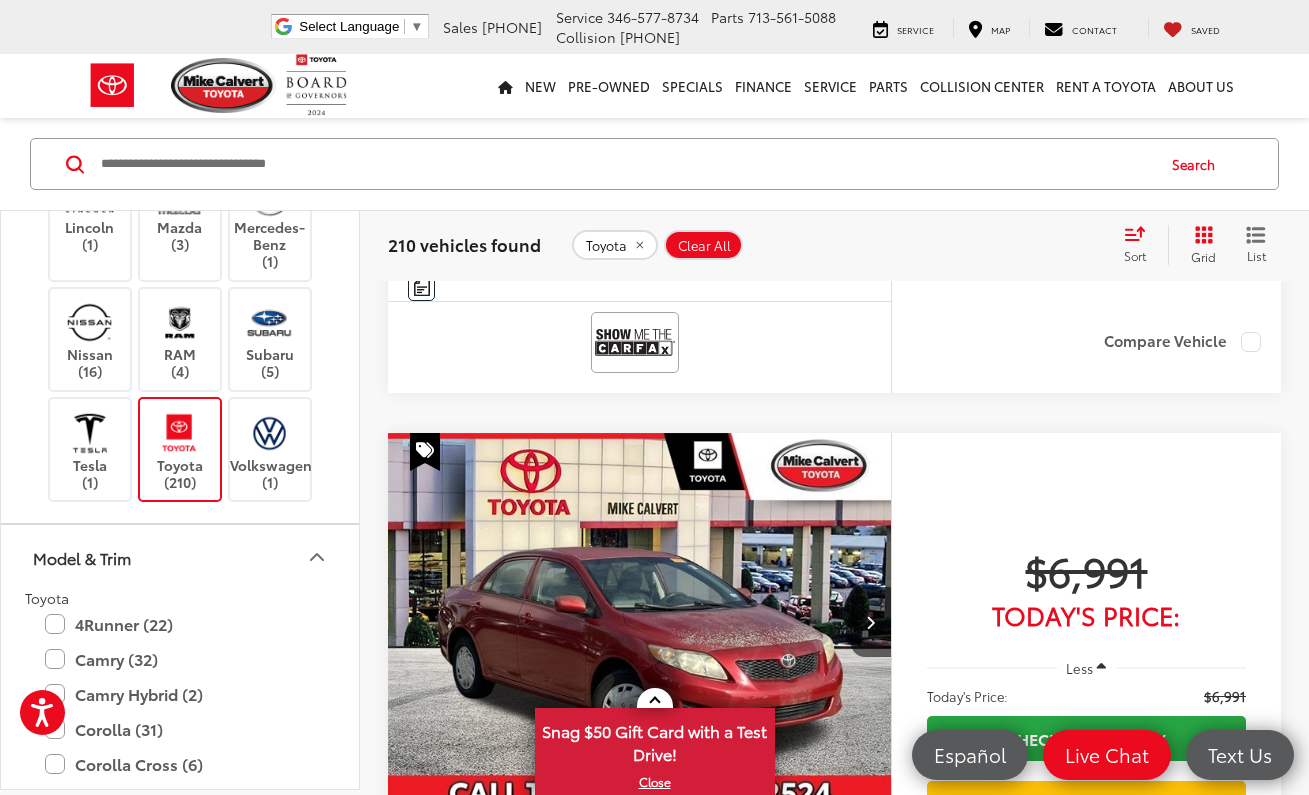 click 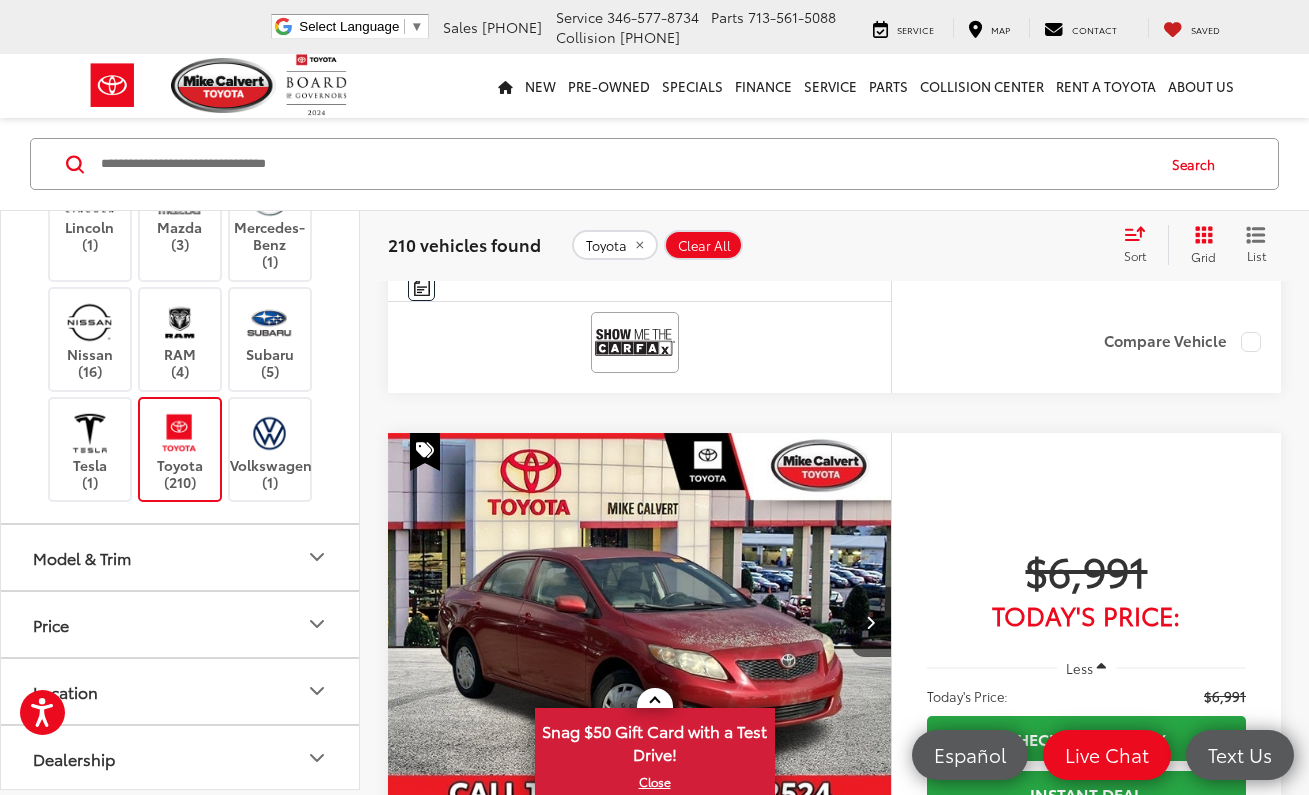 click 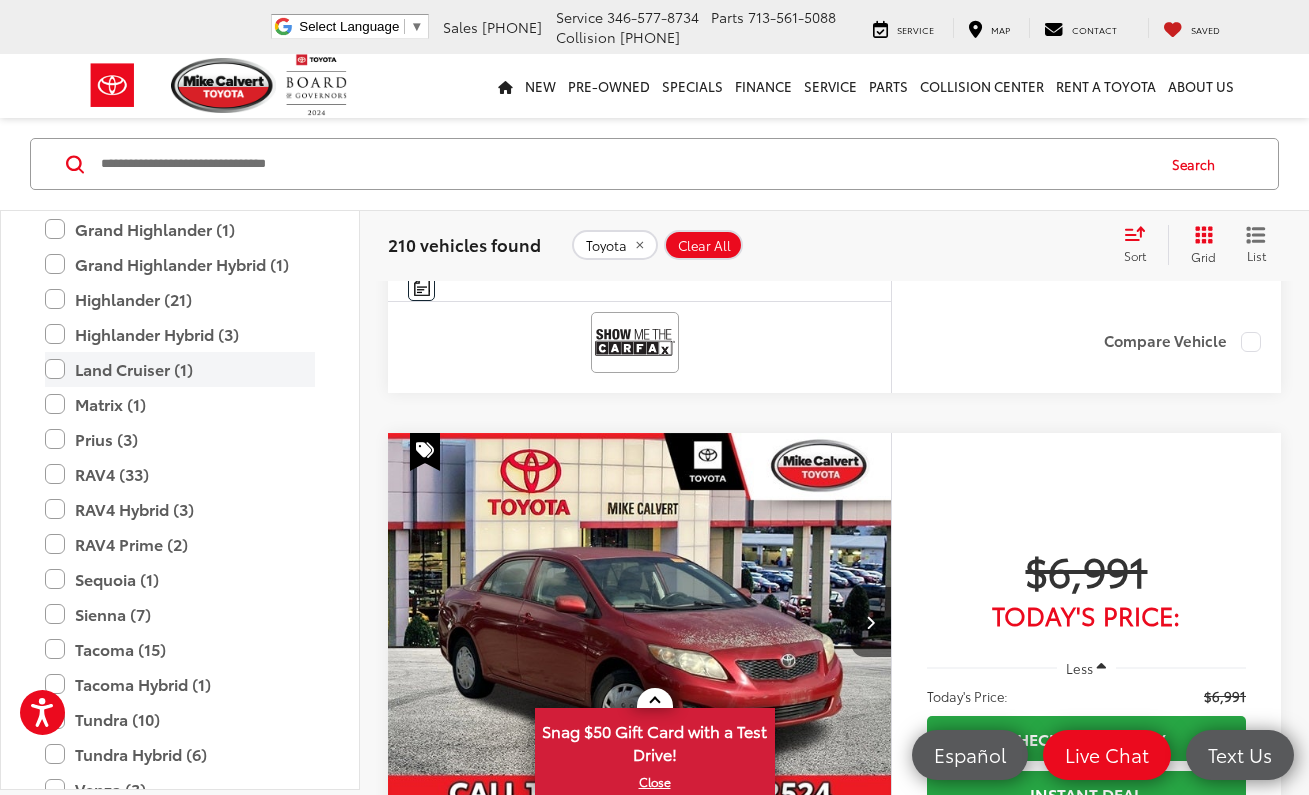 scroll, scrollTop: 1527, scrollLeft: 0, axis: vertical 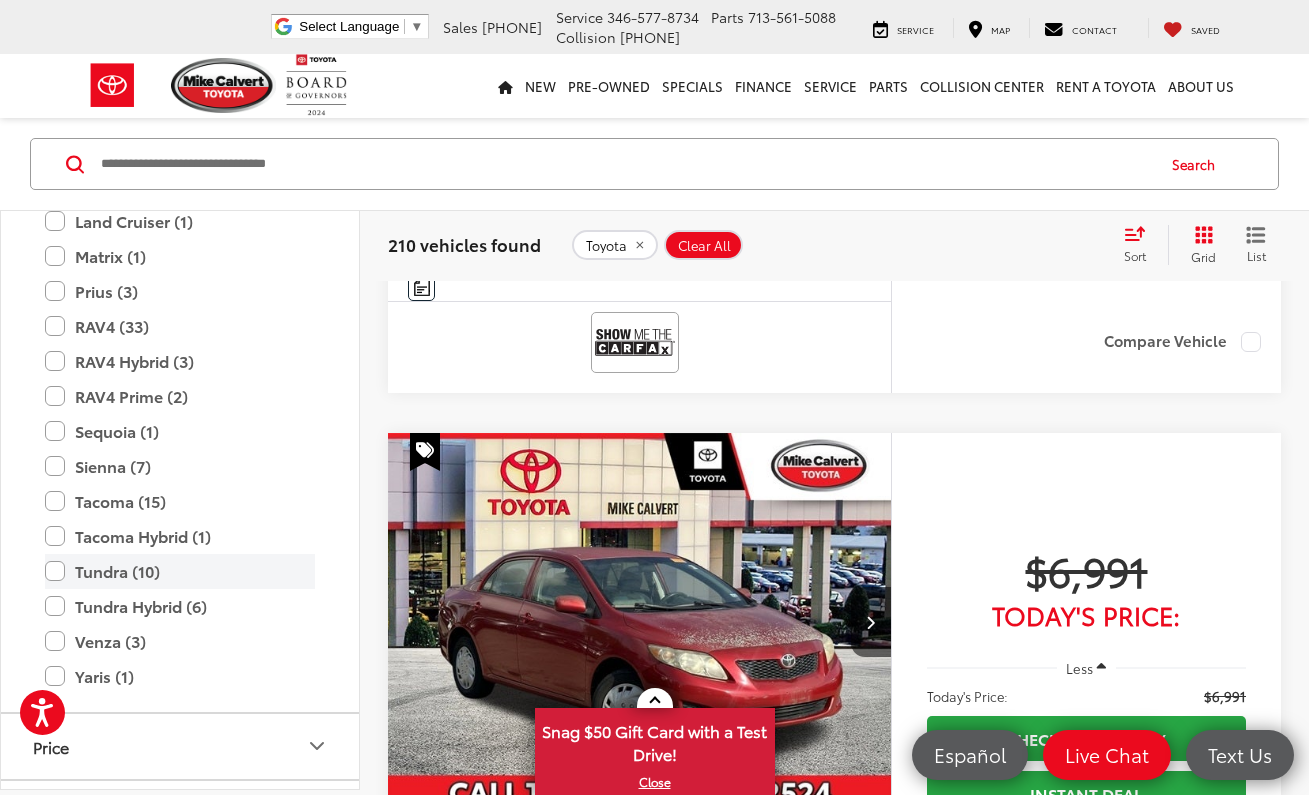 click on "Tundra (10)" at bounding box center [180, 571] 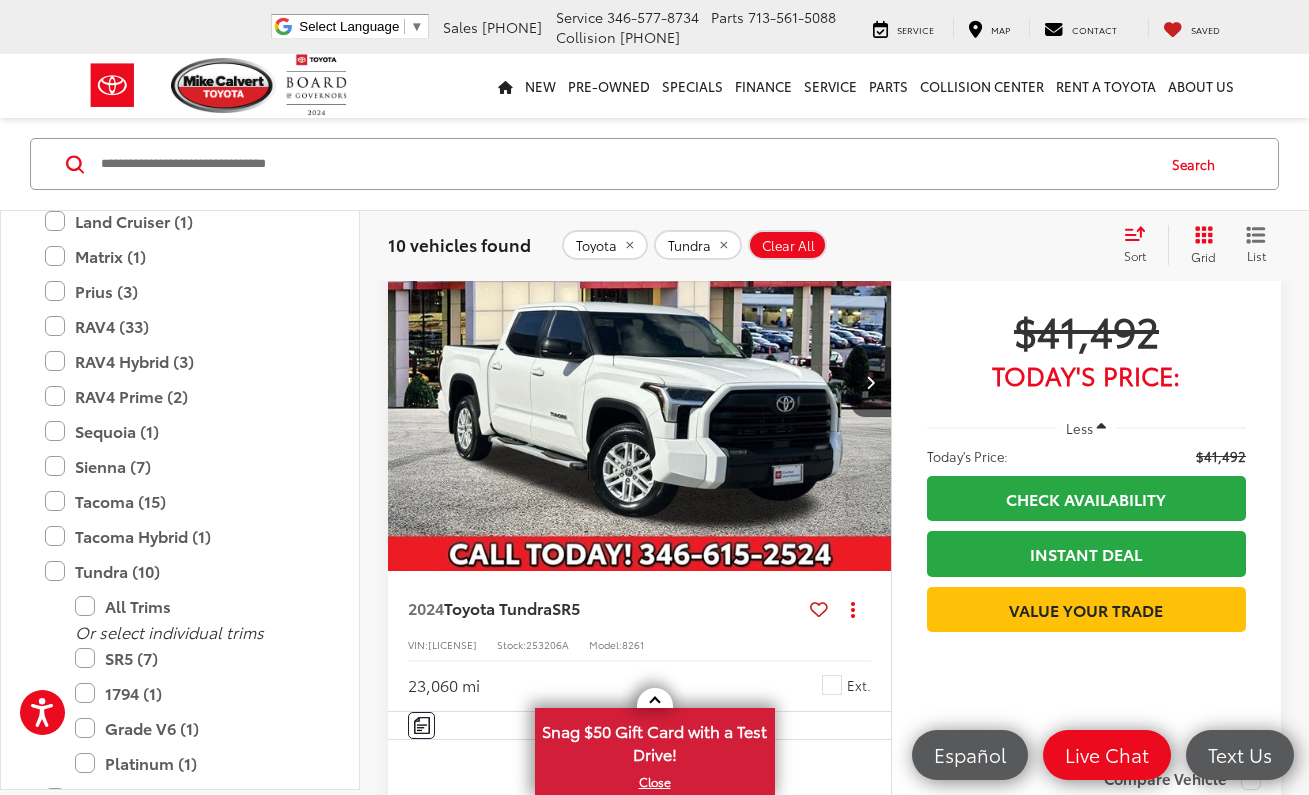 scroll, scrollTop: 4370, scrollLeft: 0, axis: vertical 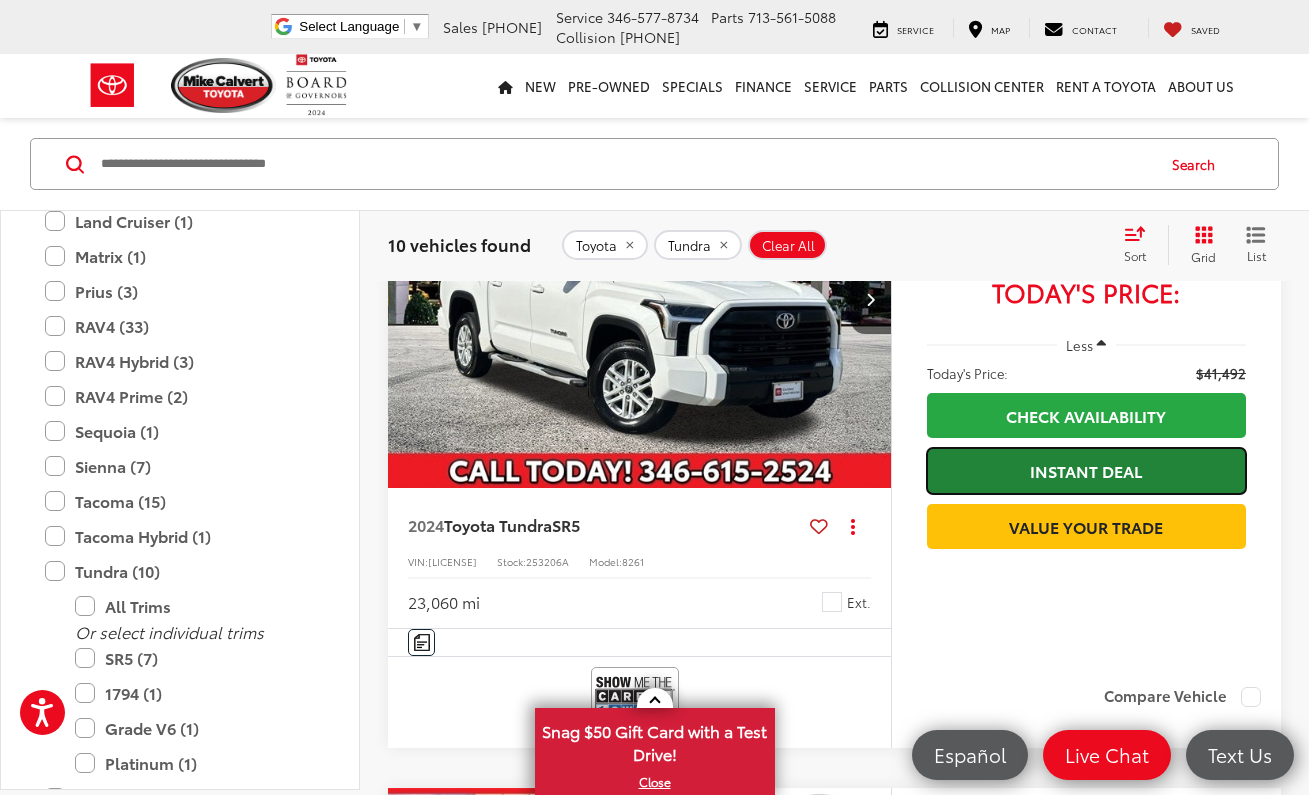 click on "Instant Deal" at bounding box center [1086, 470] 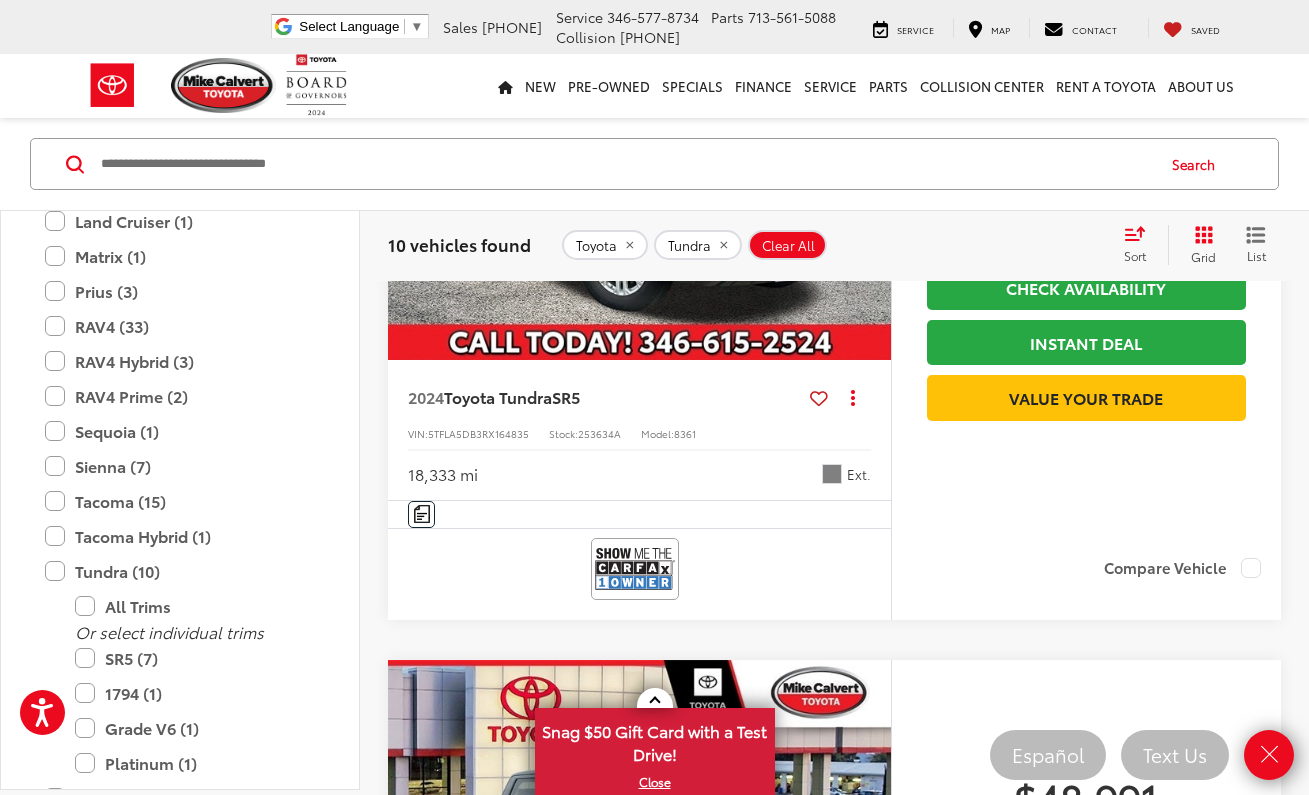 scroll, scrollTop: 5282, scrollLeft: 0, axis: vertical 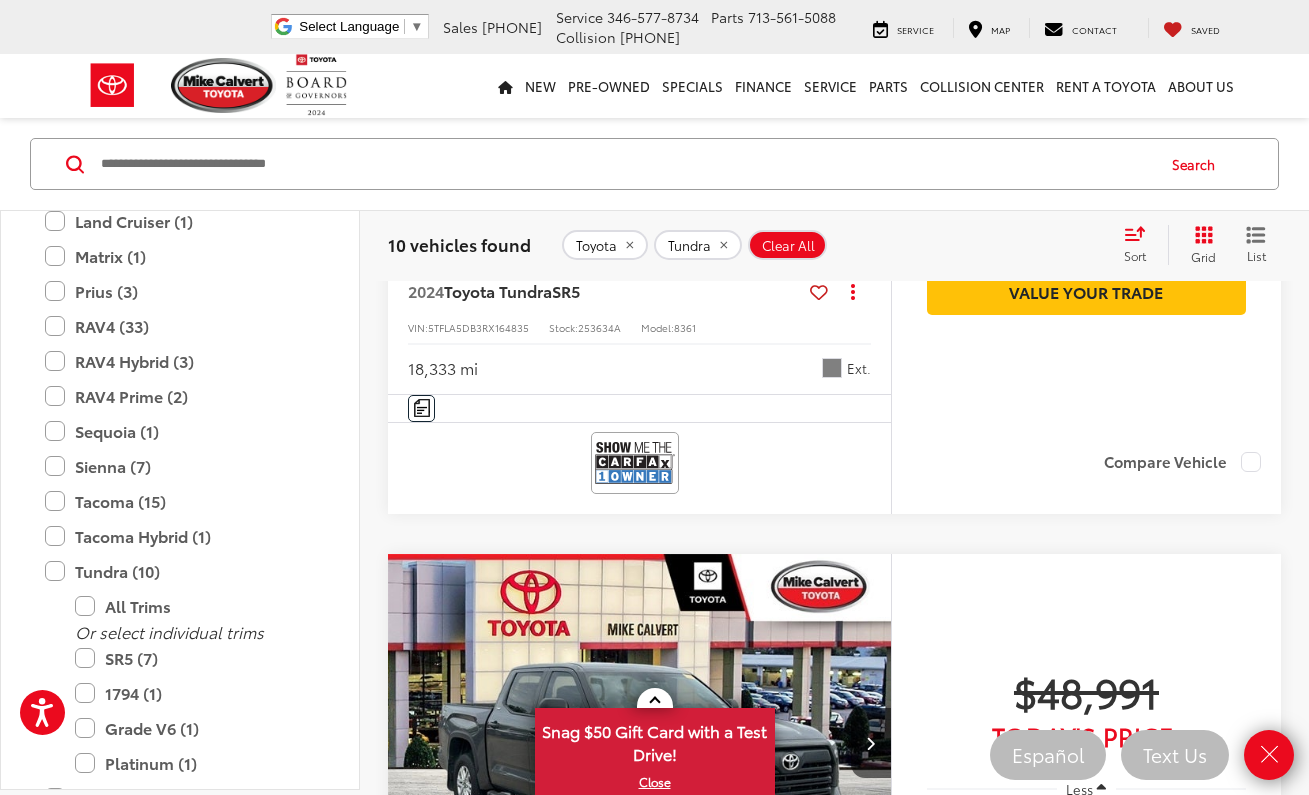 click on "18,333 mi Ext." 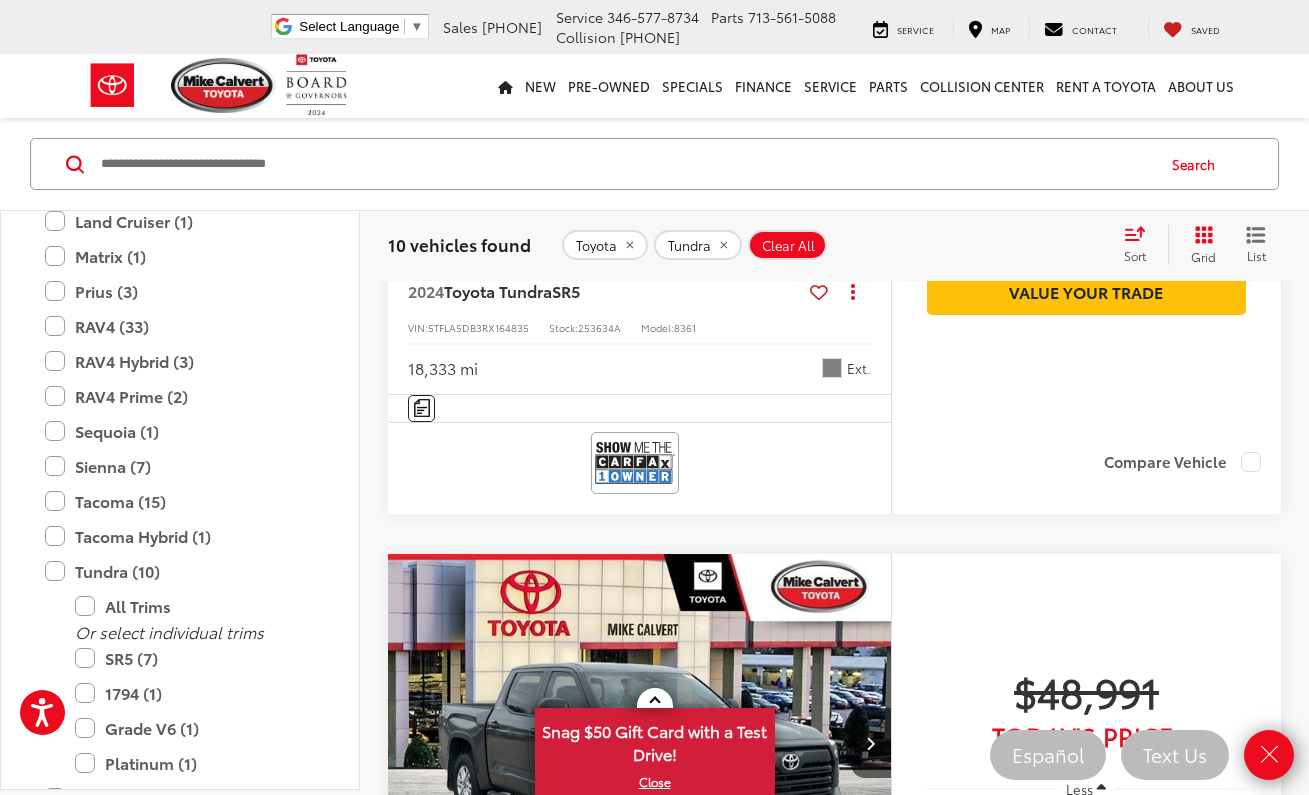 click on "18,333 mi Ext." 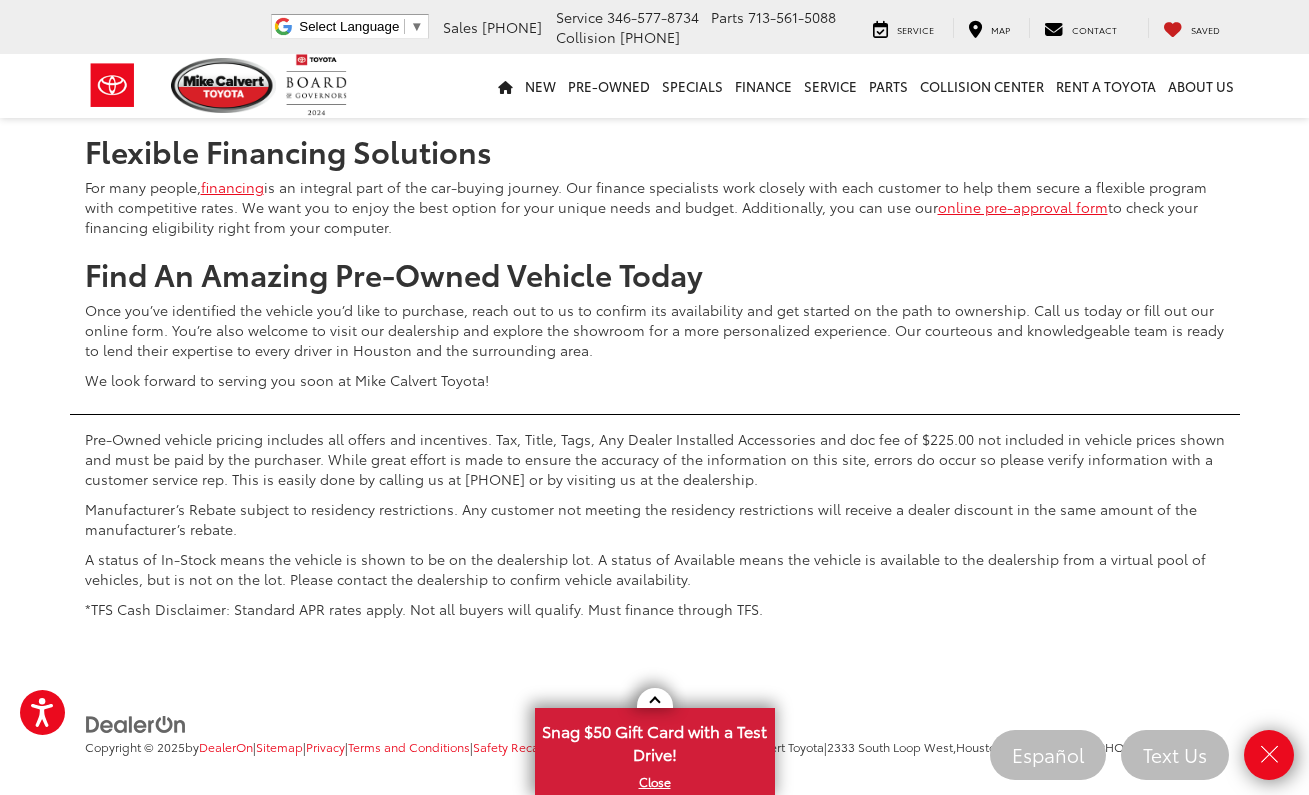 scroll, scrollTop: 7504, scrollLeft: 0, axis: vertical 